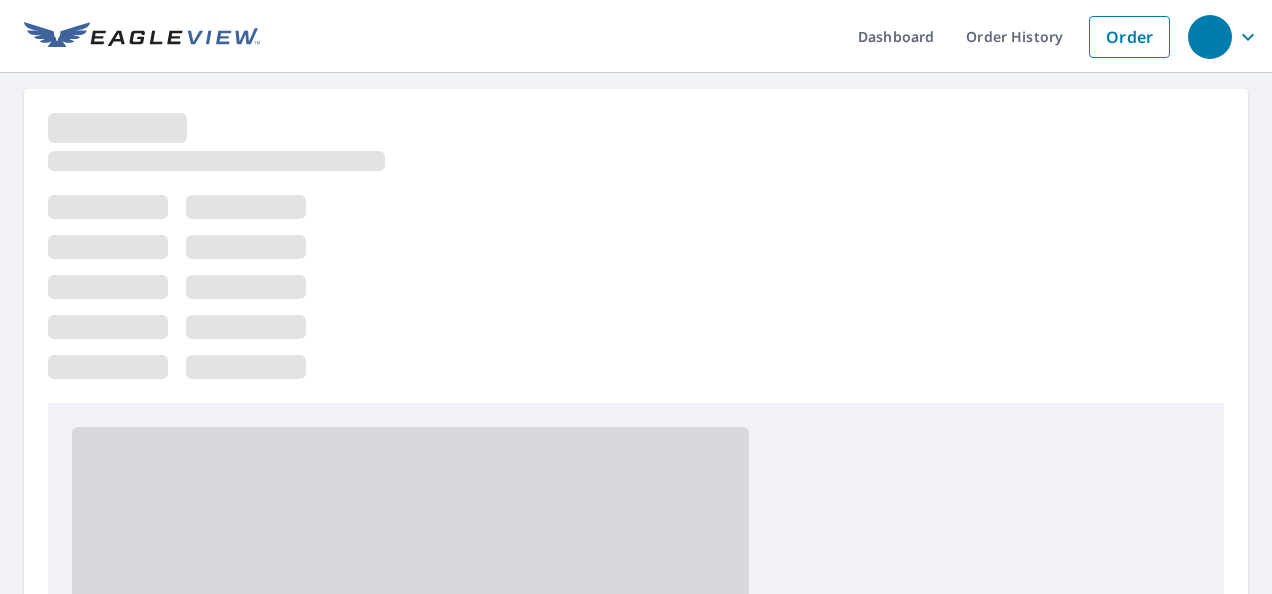 scroll, scrollTop: 0, scrollLeft: 0, axis: both 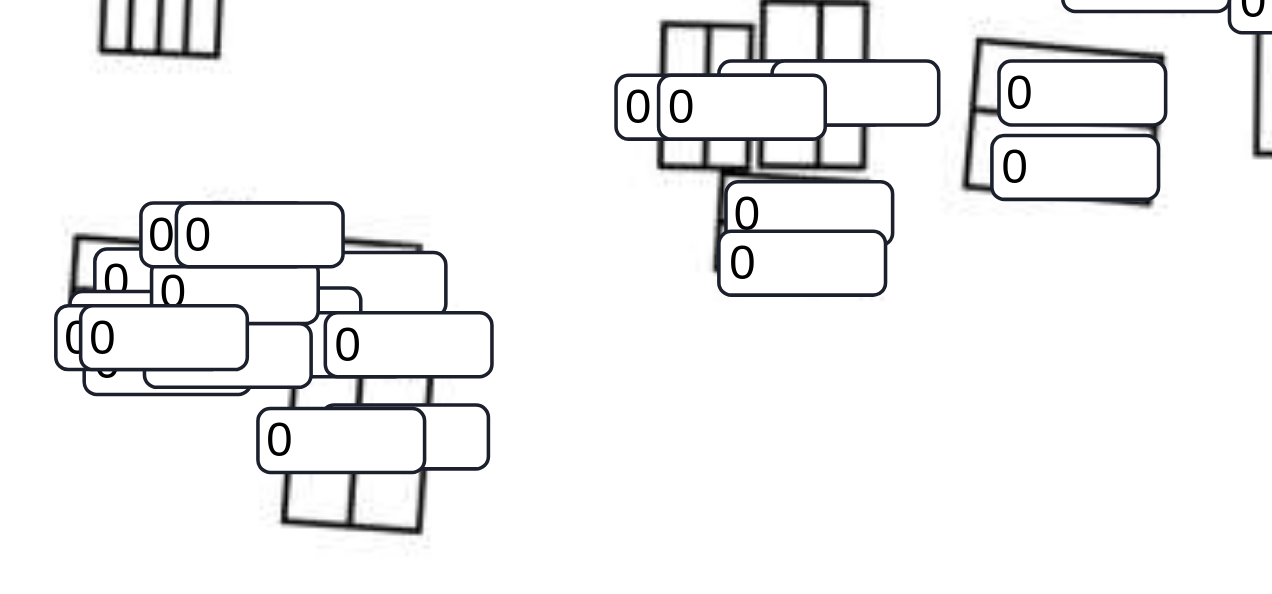 click on "0" at bounding box center (279, 399) 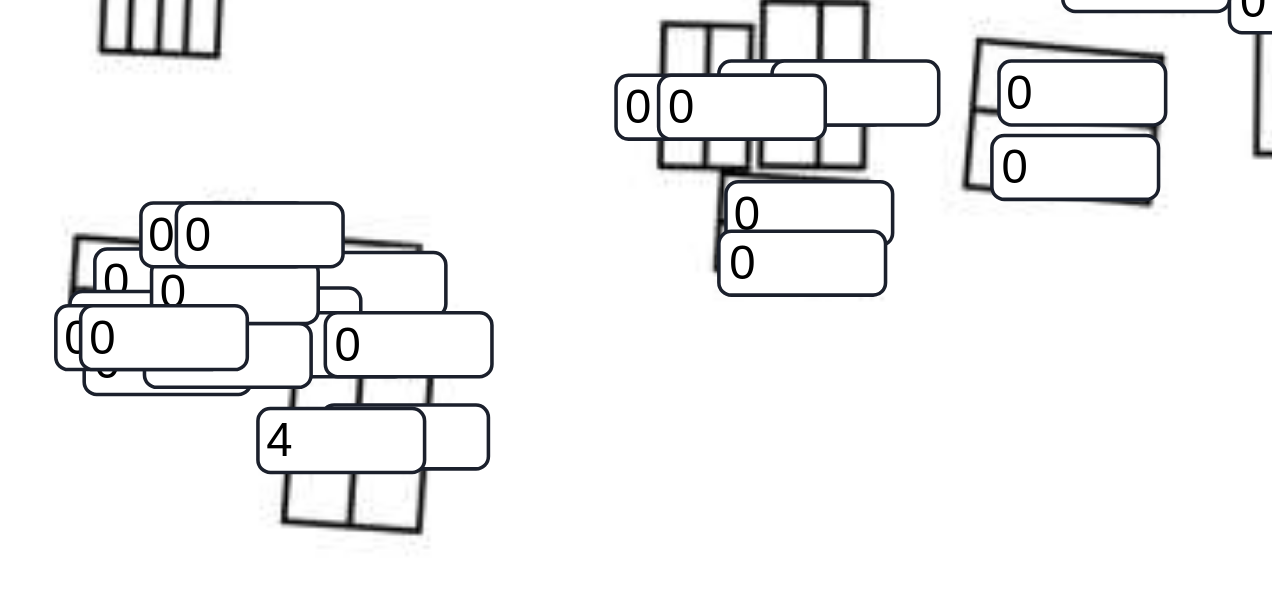 type on "4" 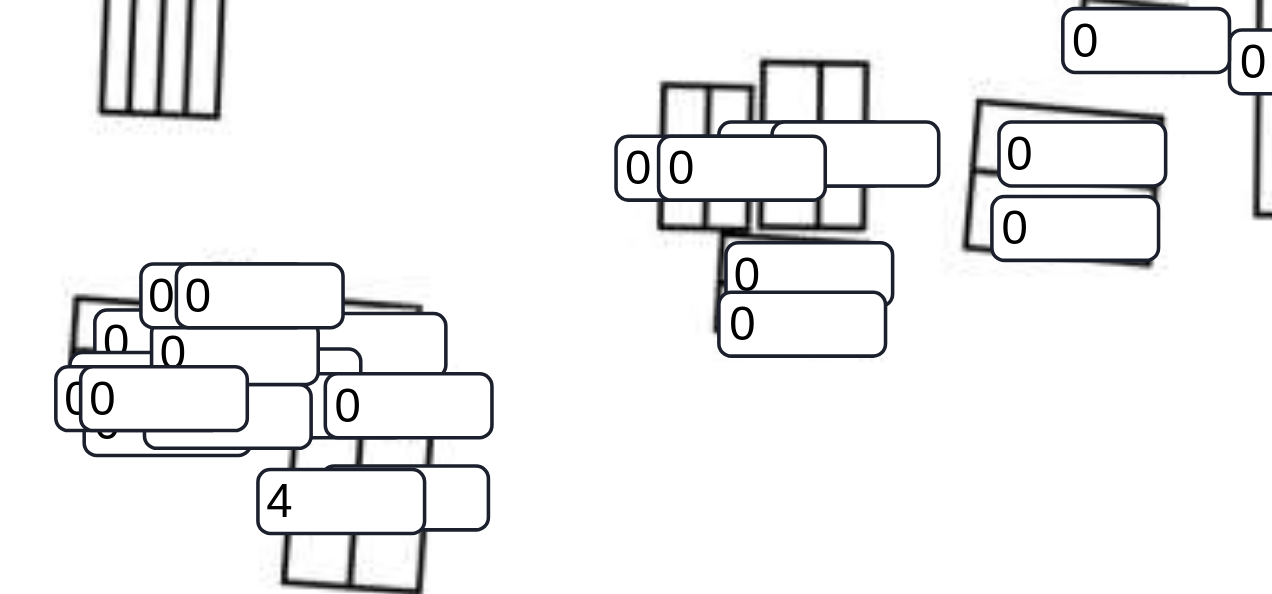 scroll, scrollTop: 988, scrollLeft: 0, axis: vertical 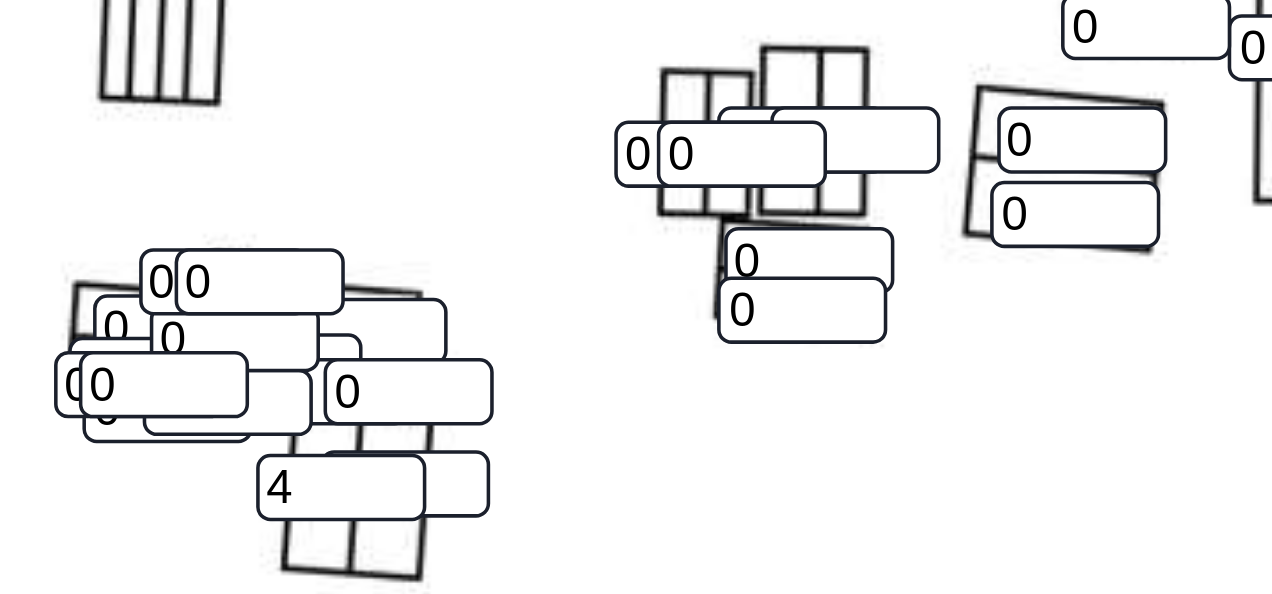 type on "1" 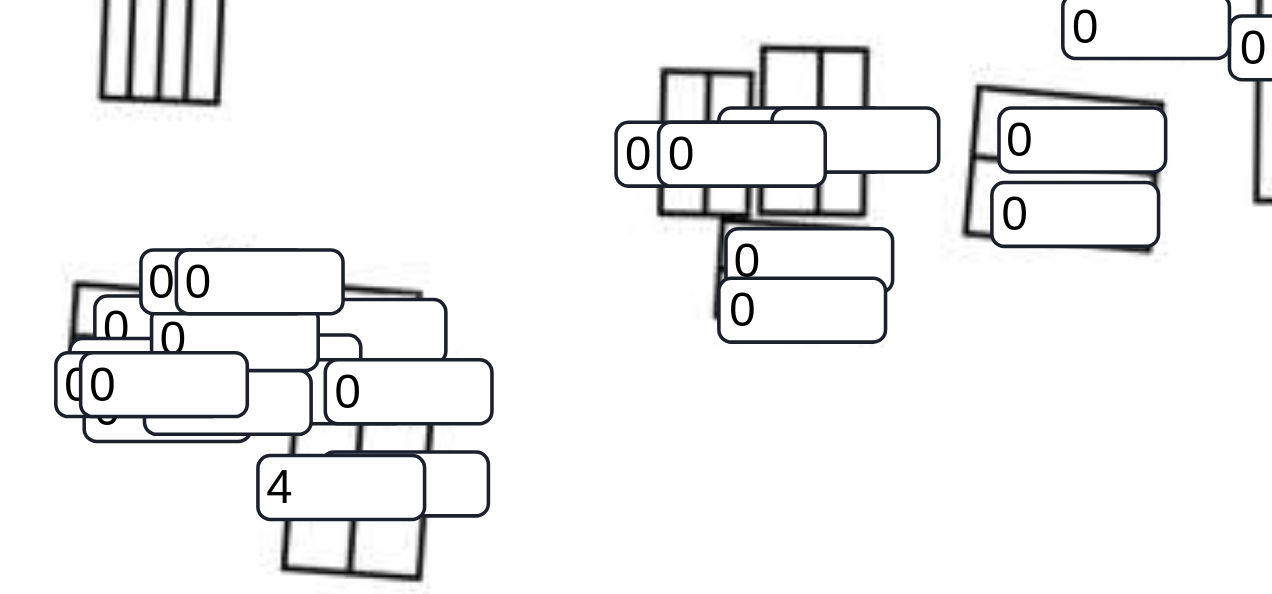 type on "4" 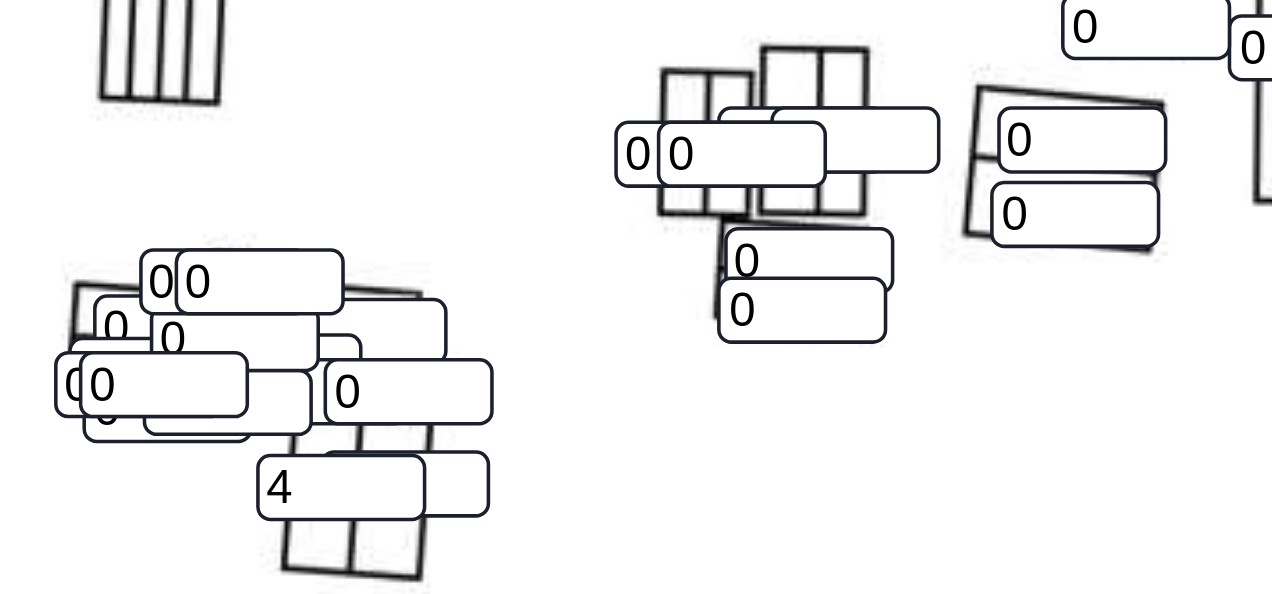 type on "4" 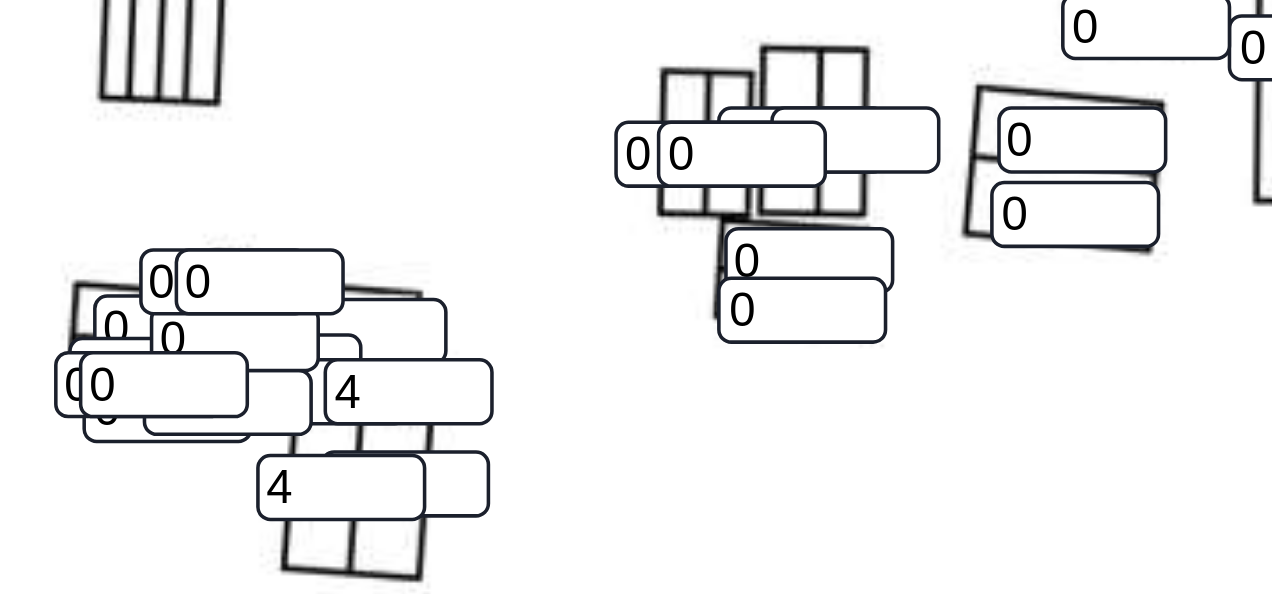 type on "4" 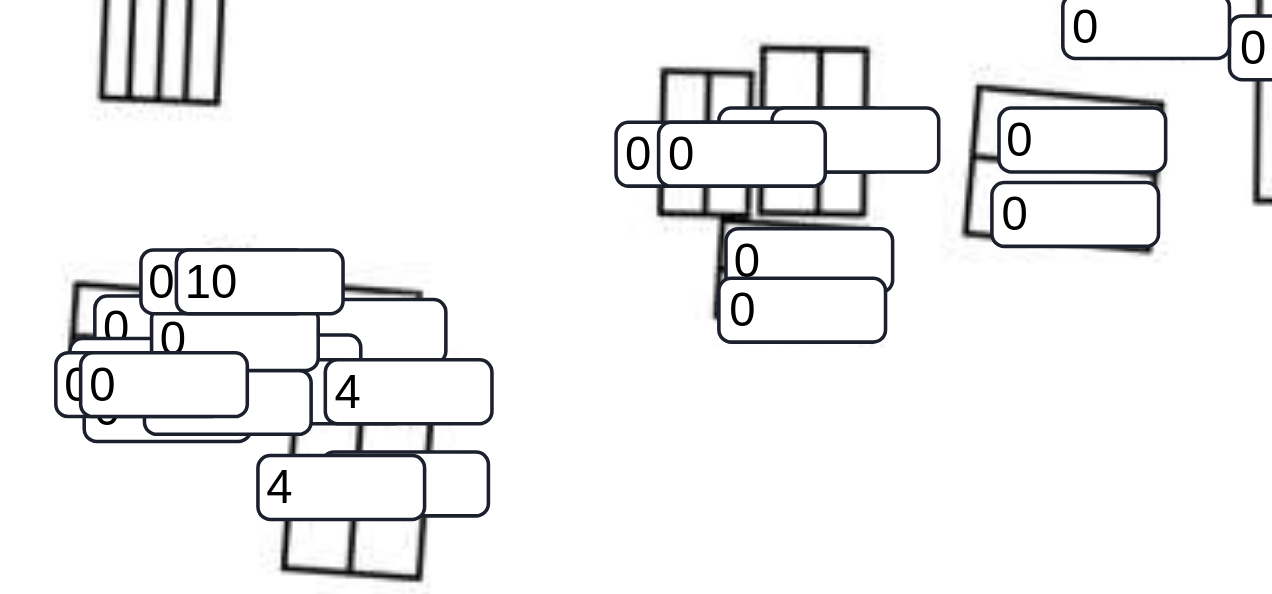 type on "10" 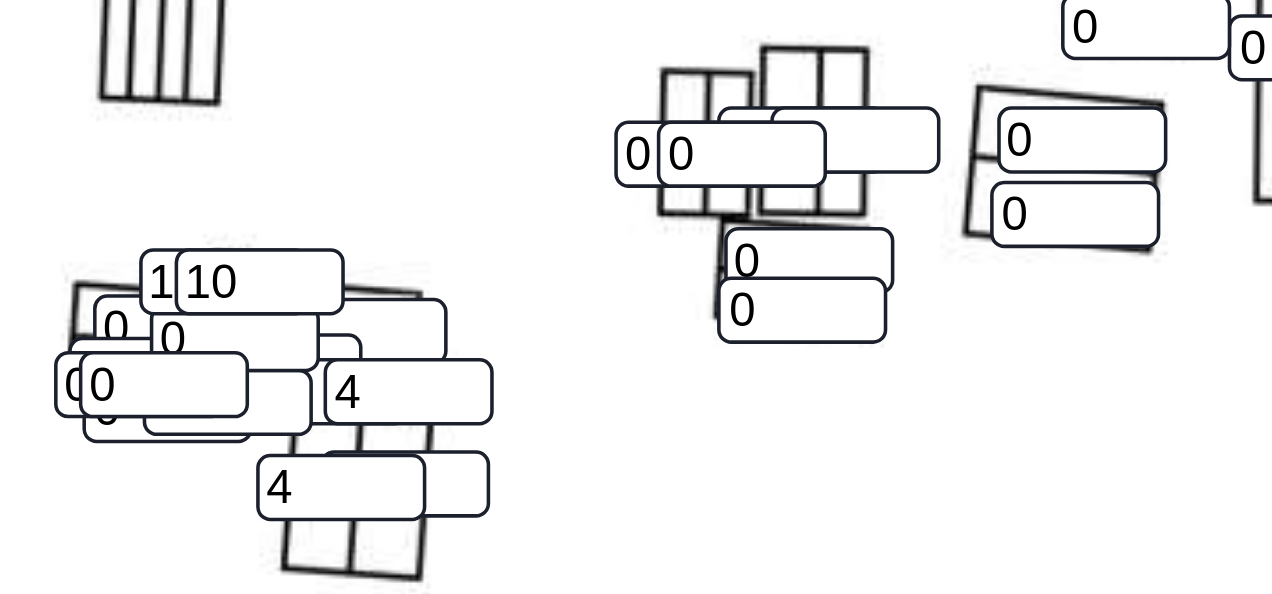 type on "10" 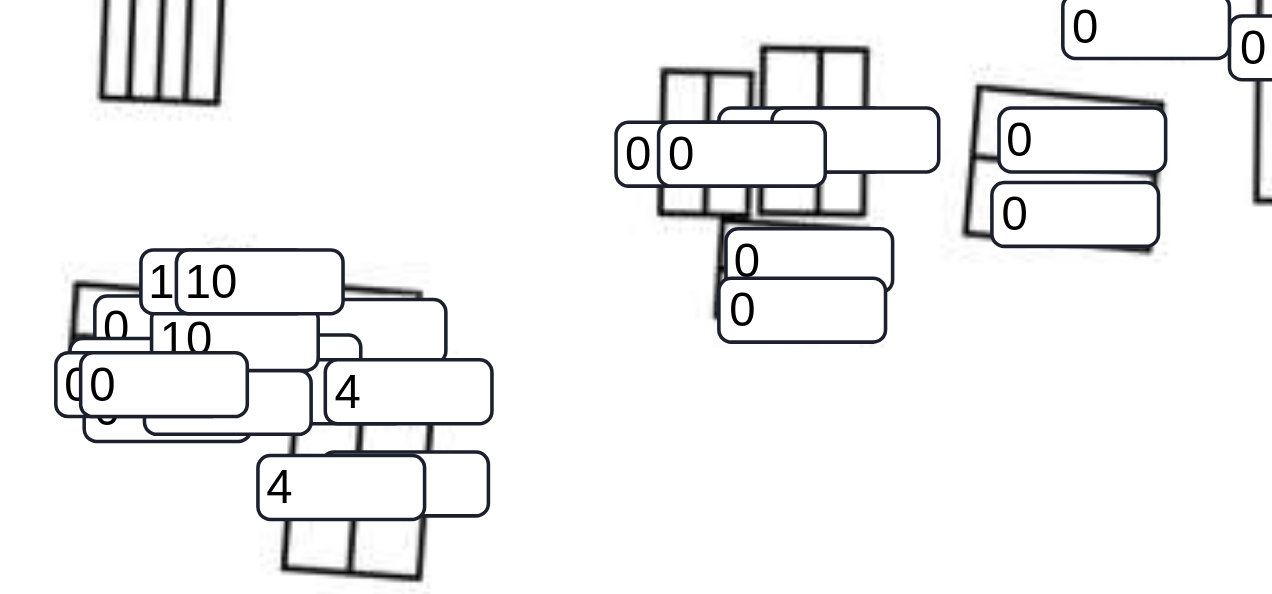 type on "10" 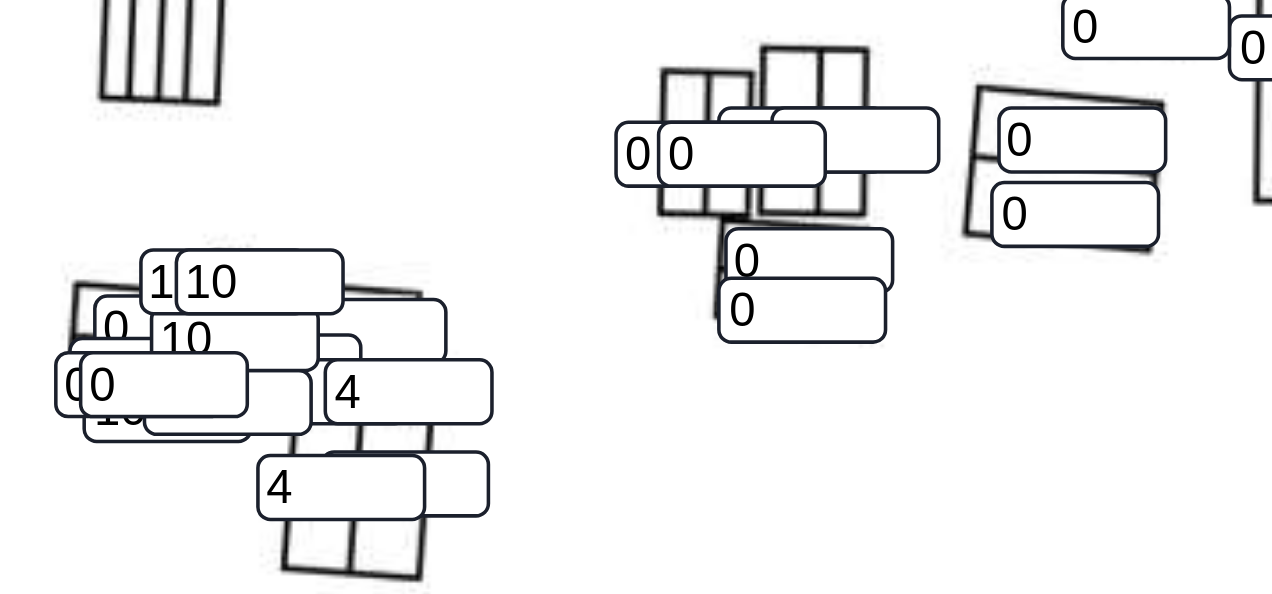type on "10" 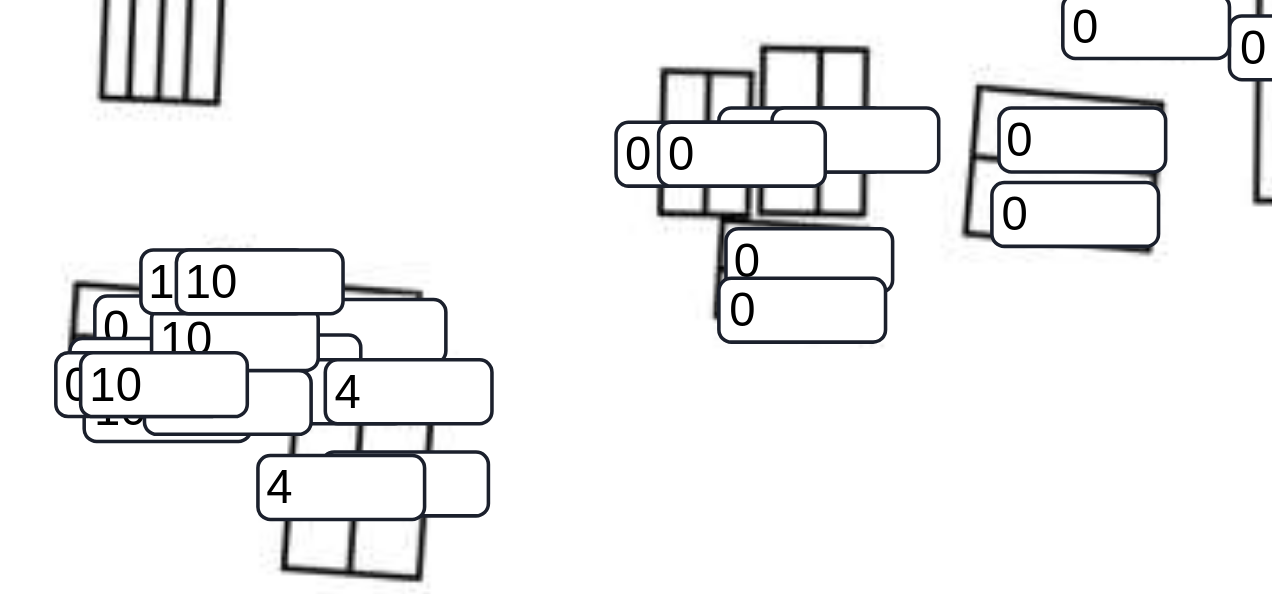 type on "10" 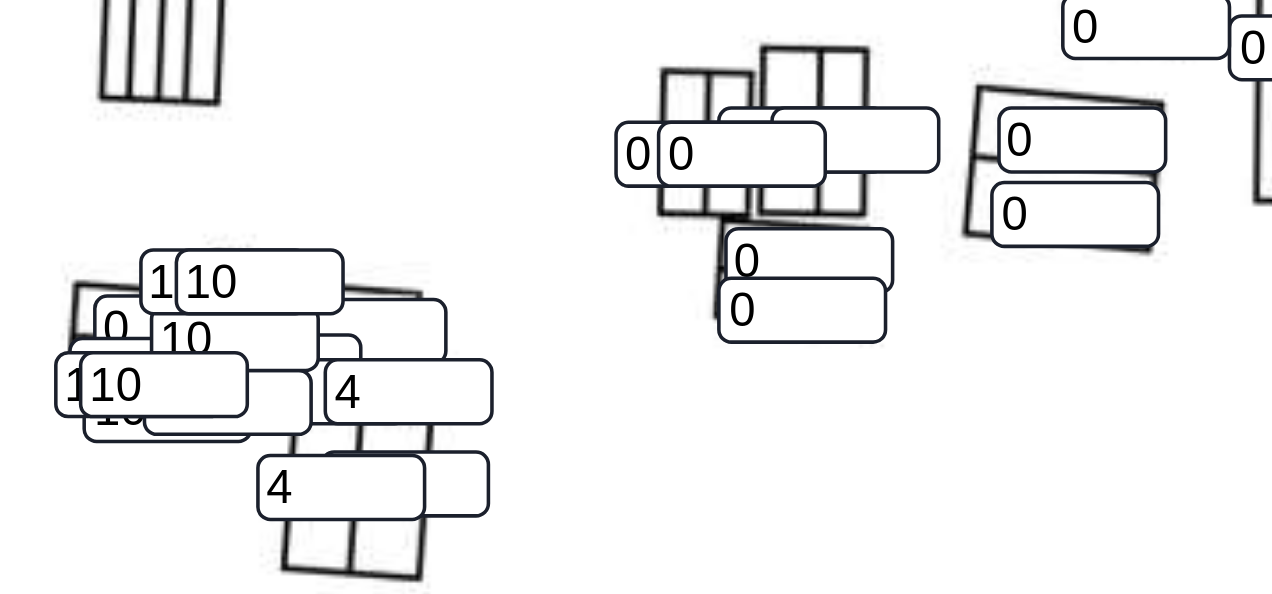 type on "10" 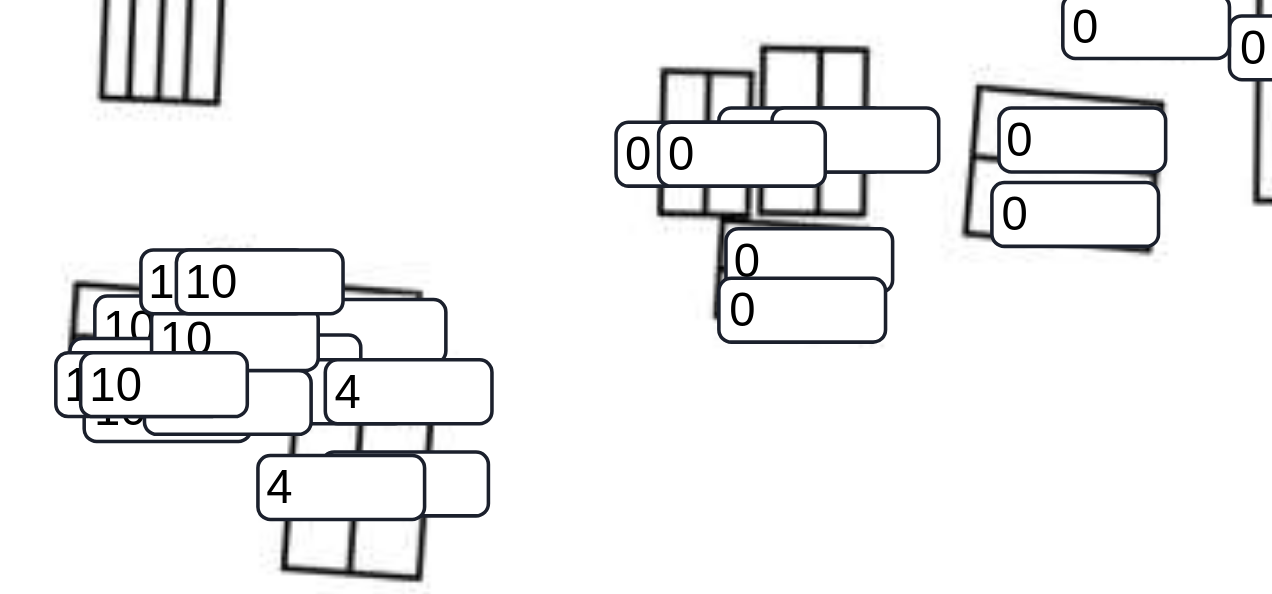 type on "10" 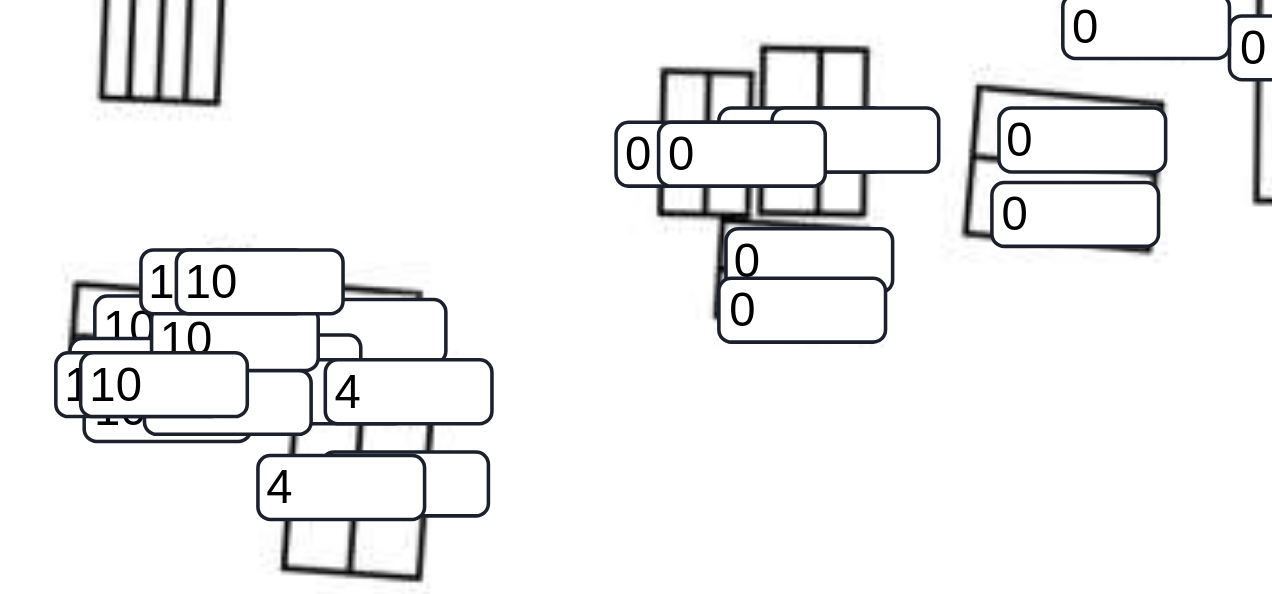 scroll, scrollTop: 0, scrollLeft: 0, axis: both 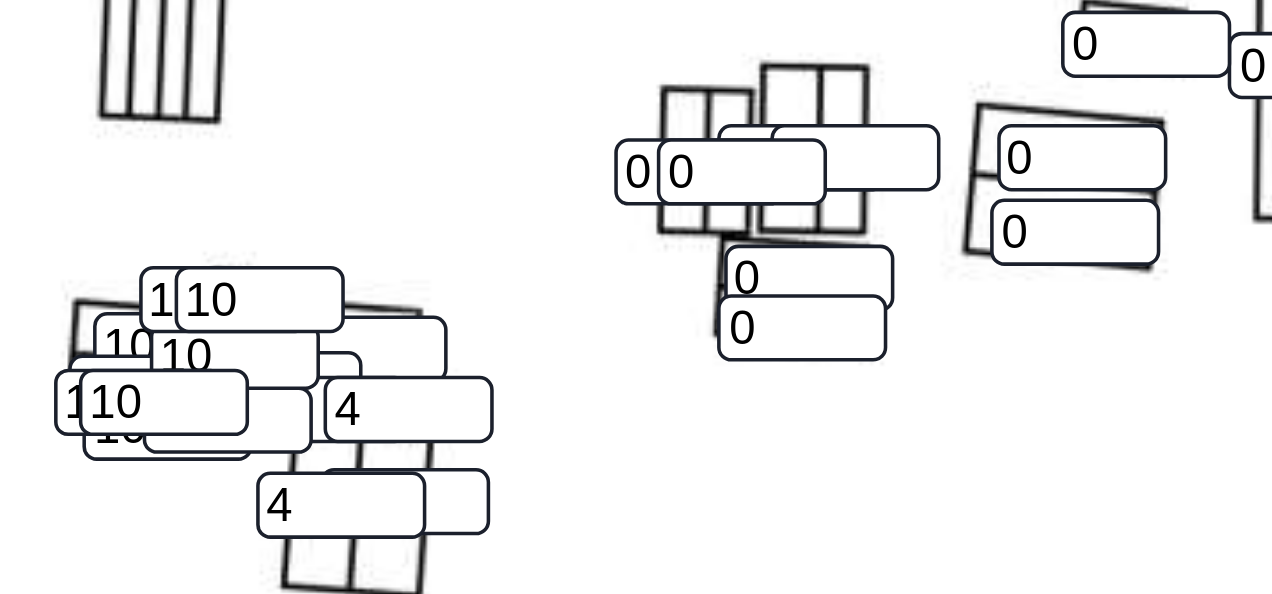 click on "0" at bounding box center [409, 240] 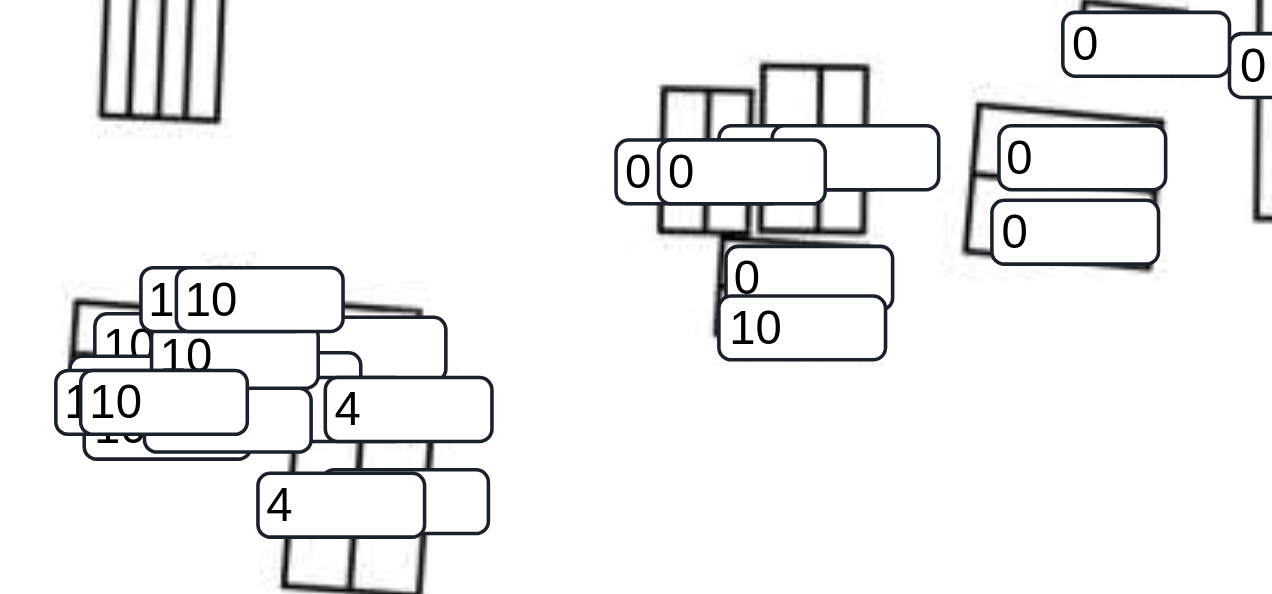 type on "10" 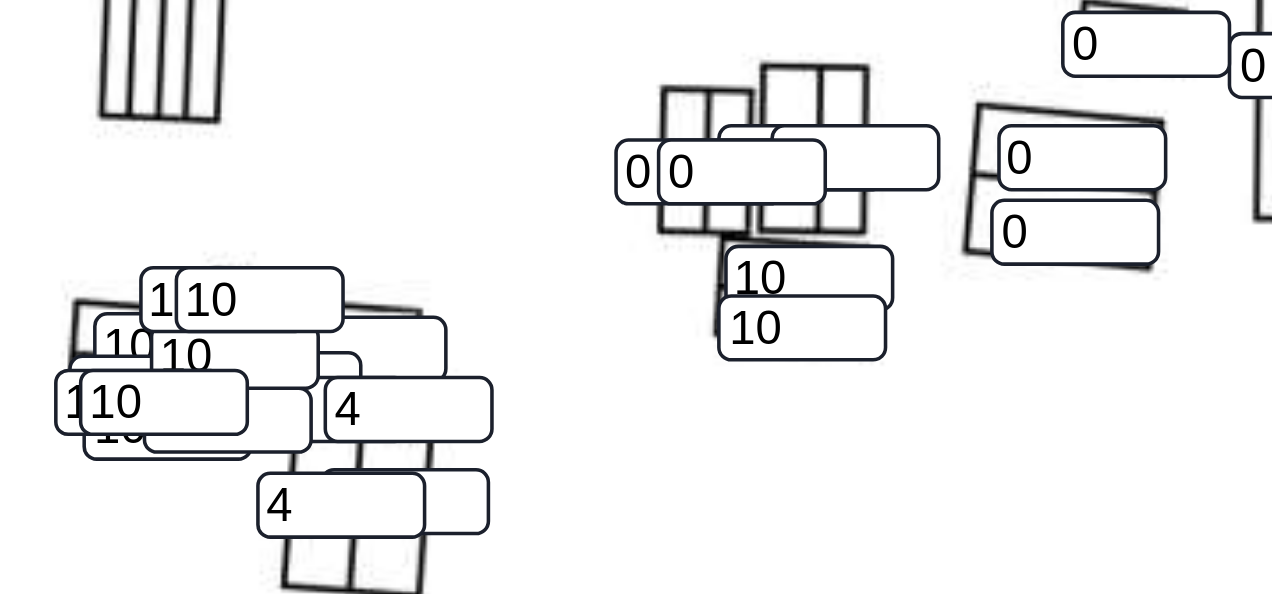 type on "10" 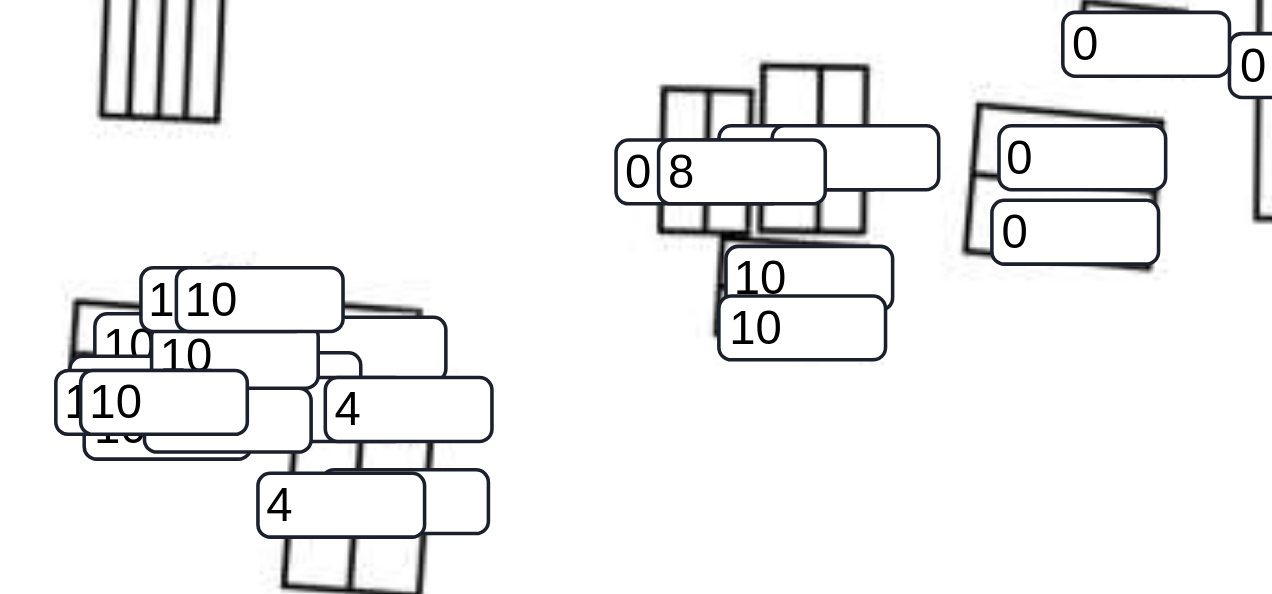 type on "8" 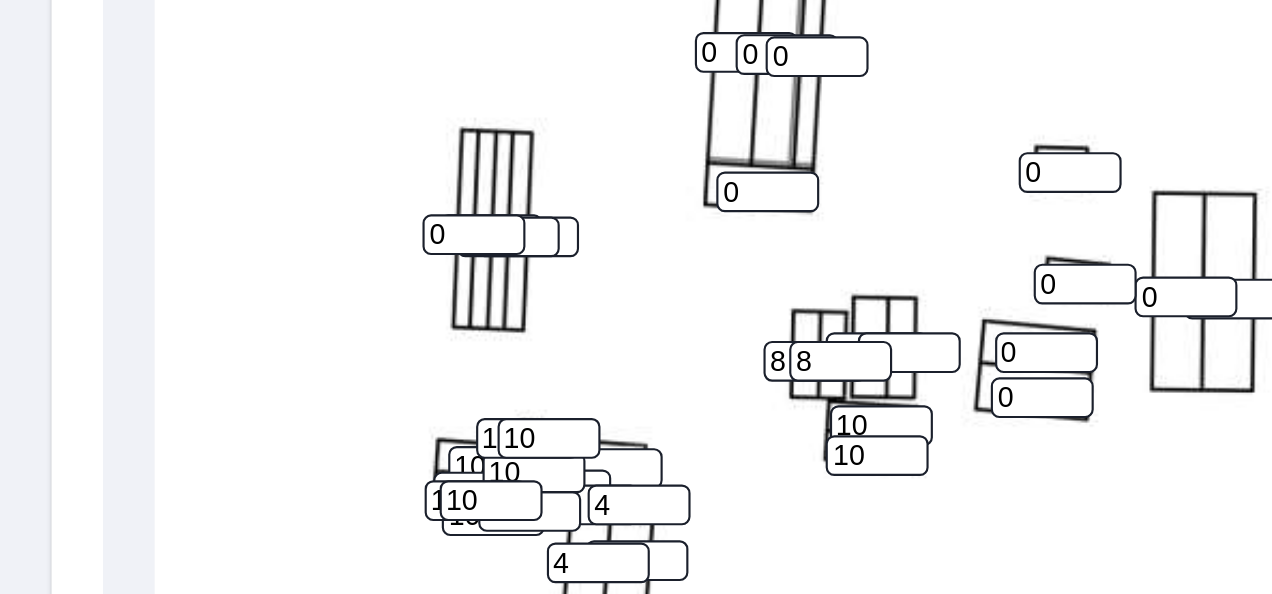 scroll, scrollTop: 921, scrollLeft: 0, axis: vertical 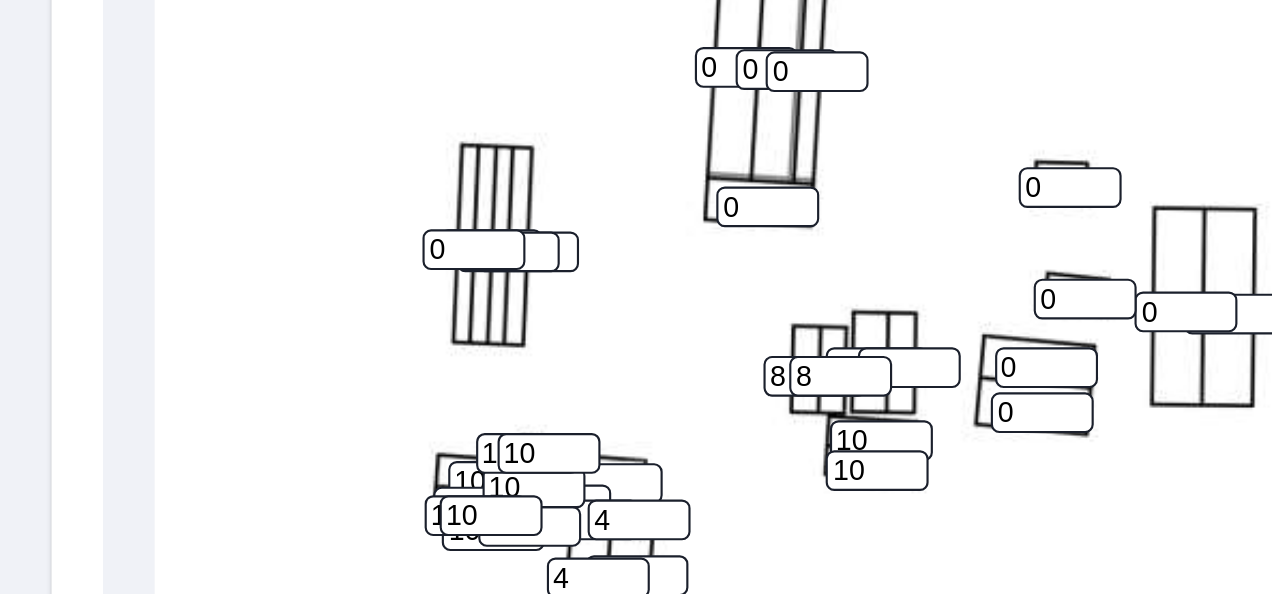 type on "8" 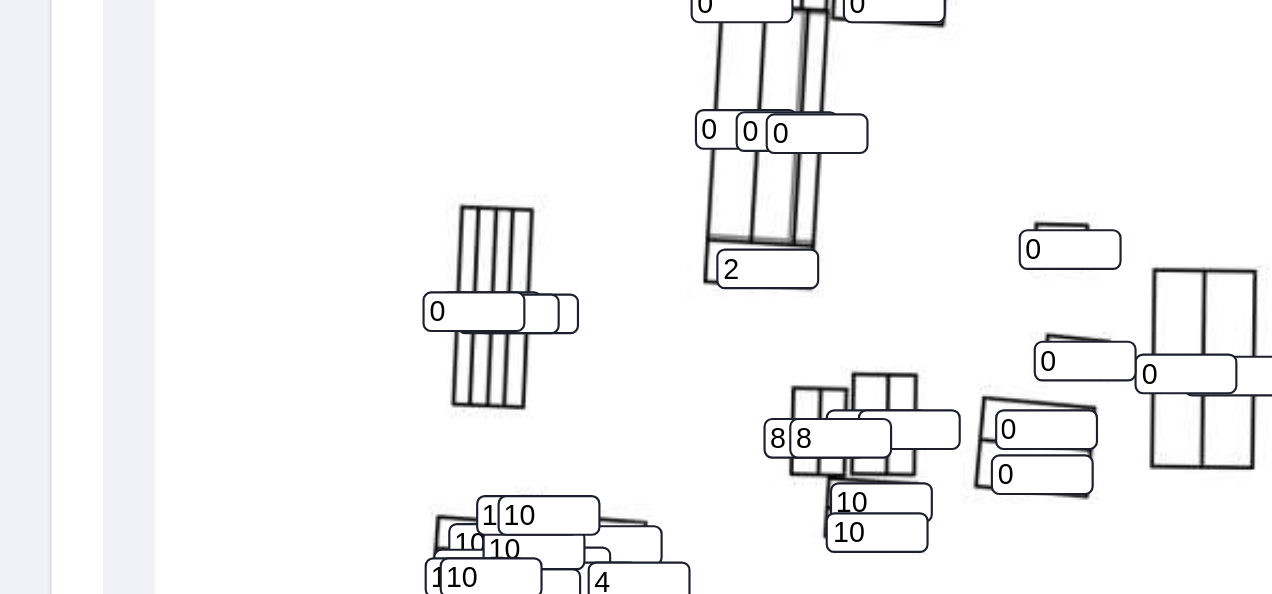 scroll, scrollTop: 882, scrollLeft: 0, axis: vertical 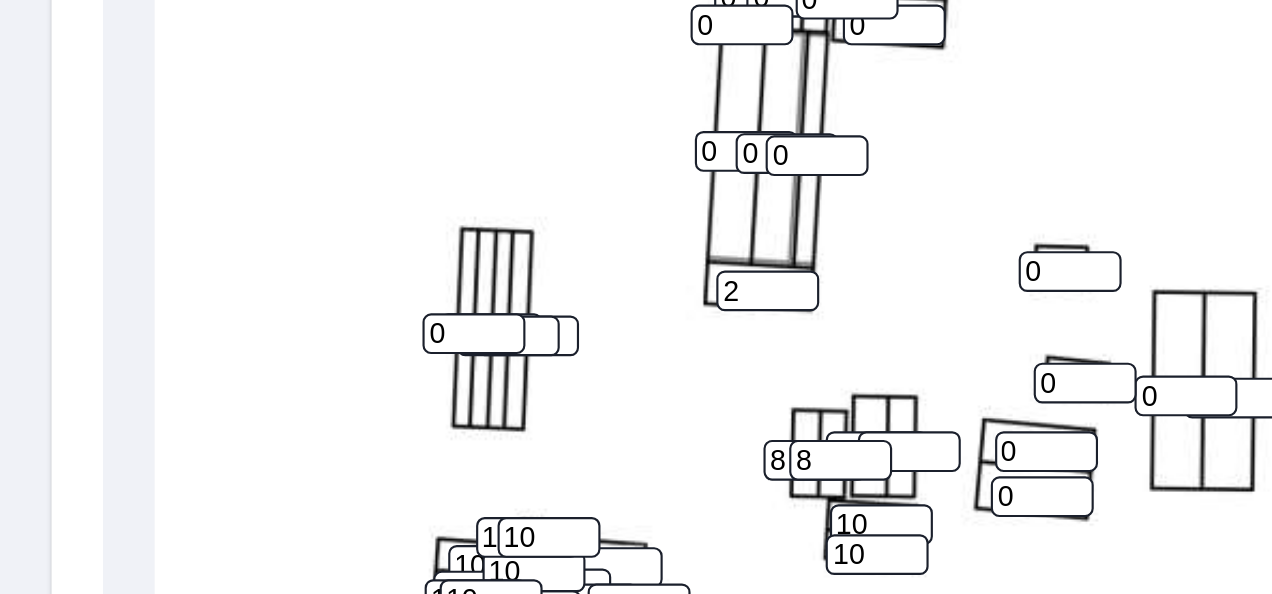 type on "2" 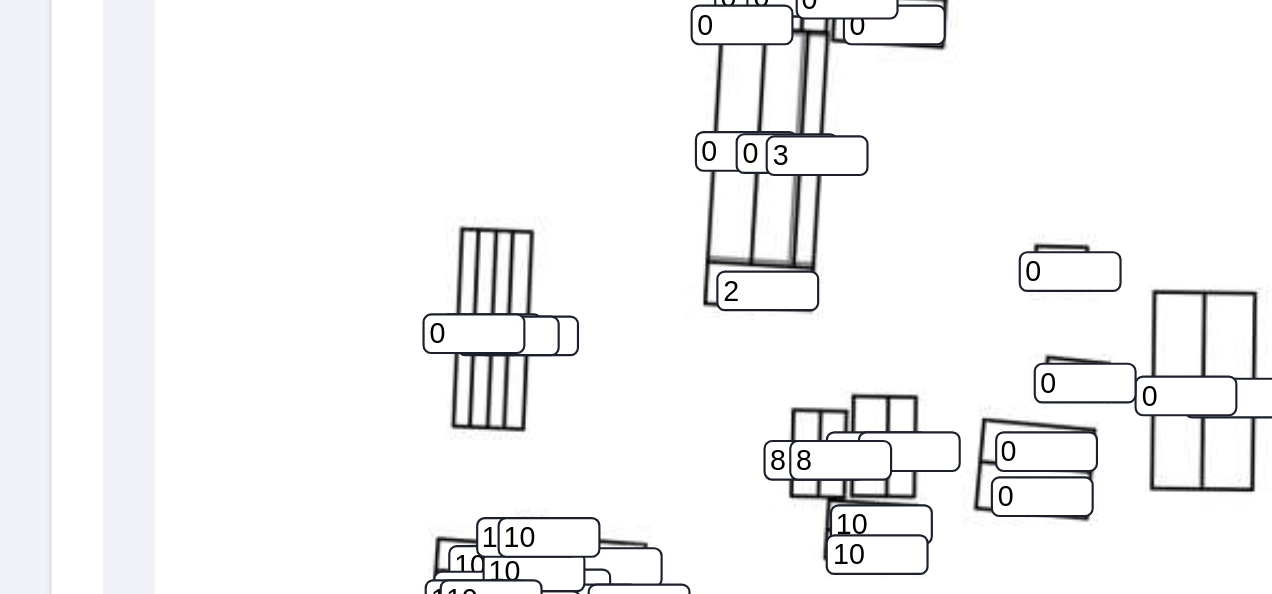 type on "3" 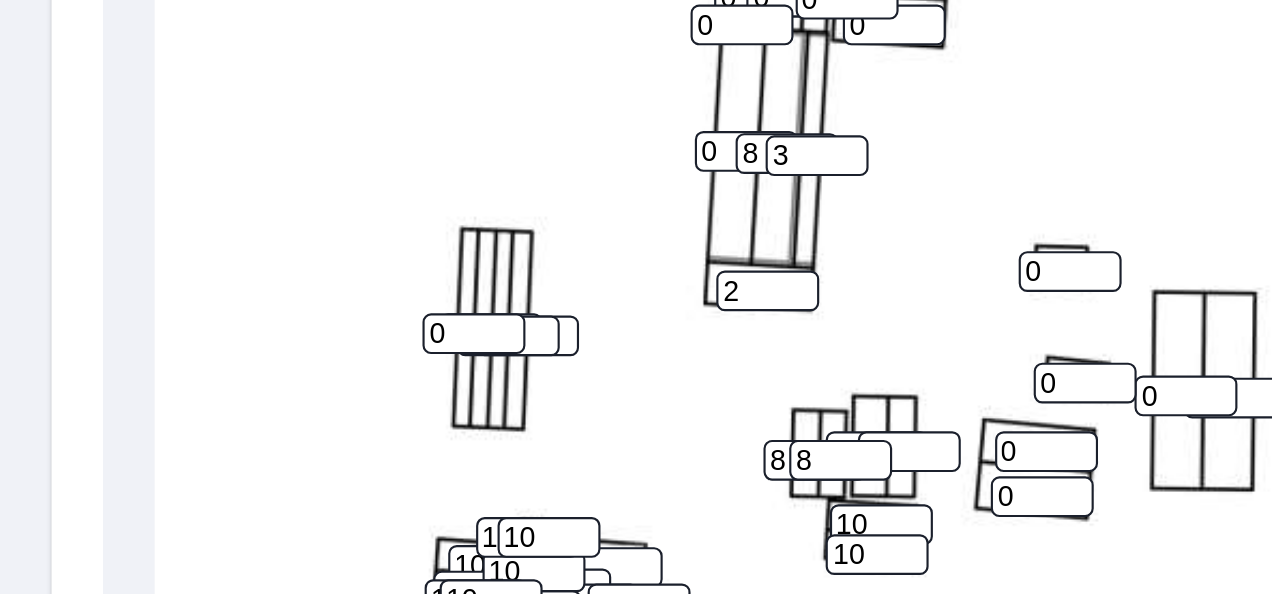 type on "8" 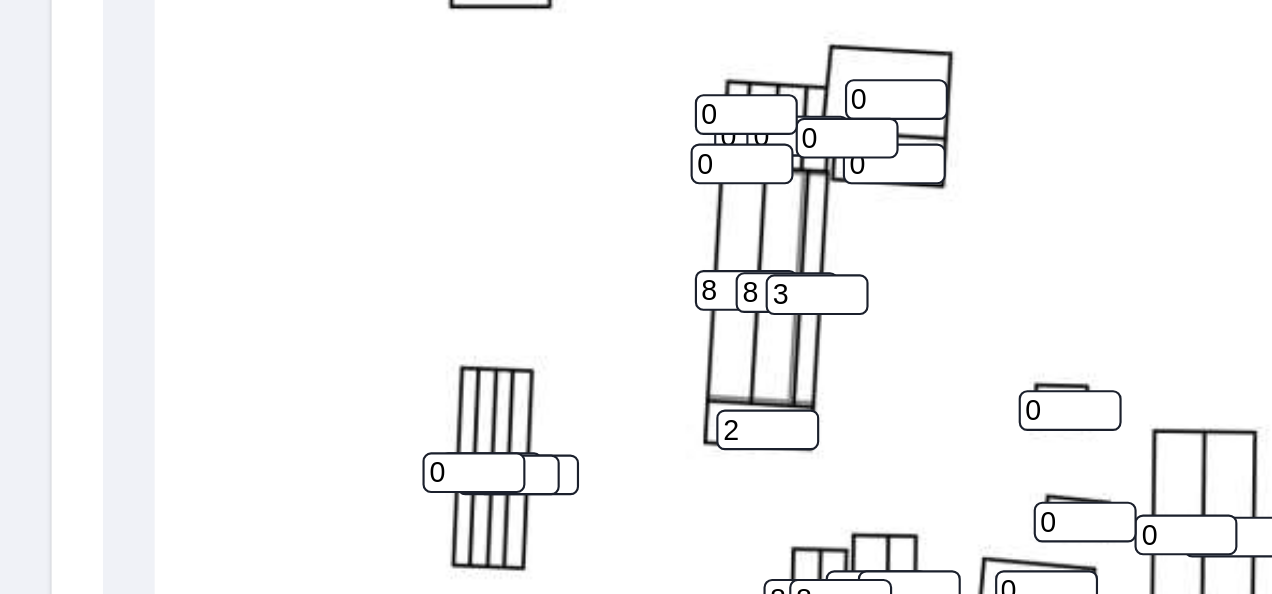 scroll, scrollTop: 800, scrollLeft: 0, axis: vertical 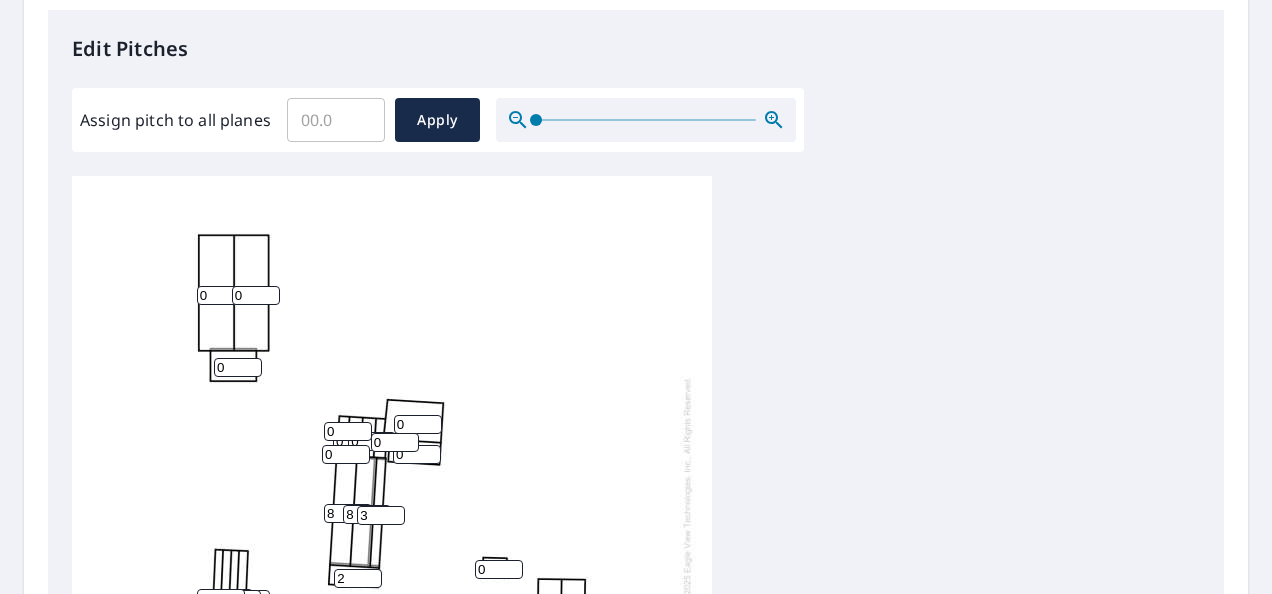 type on "8" 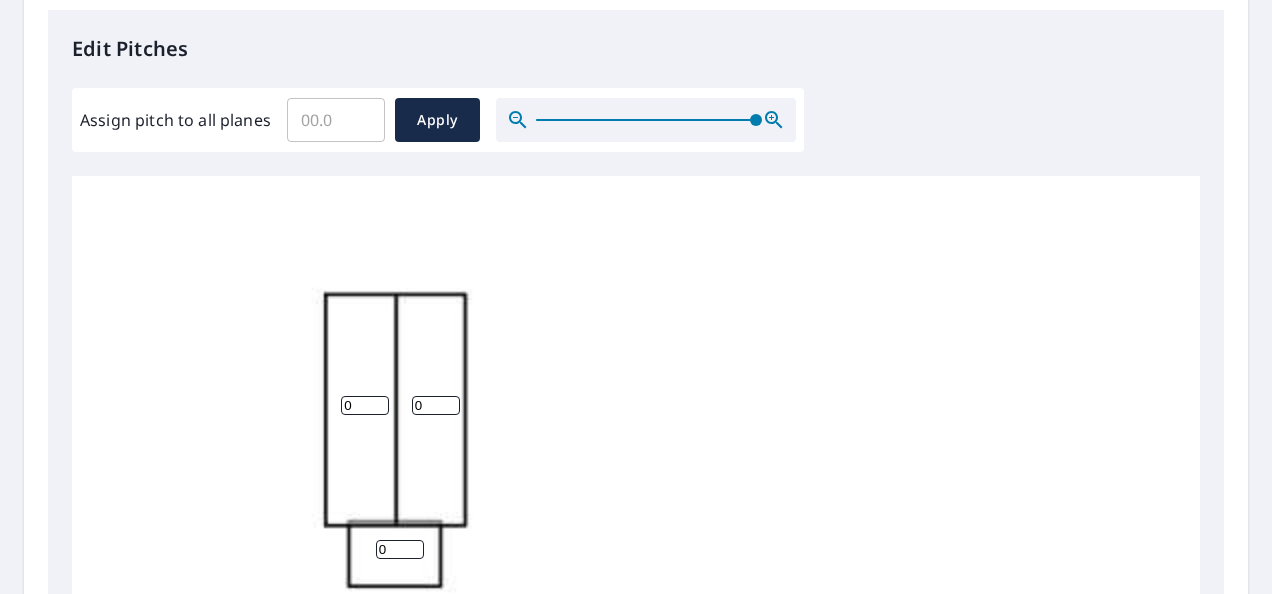 drag, startPoint x: 538, startPoint y: 117, endPoint x: 810, endPoint y: 102, distance: 272.4133 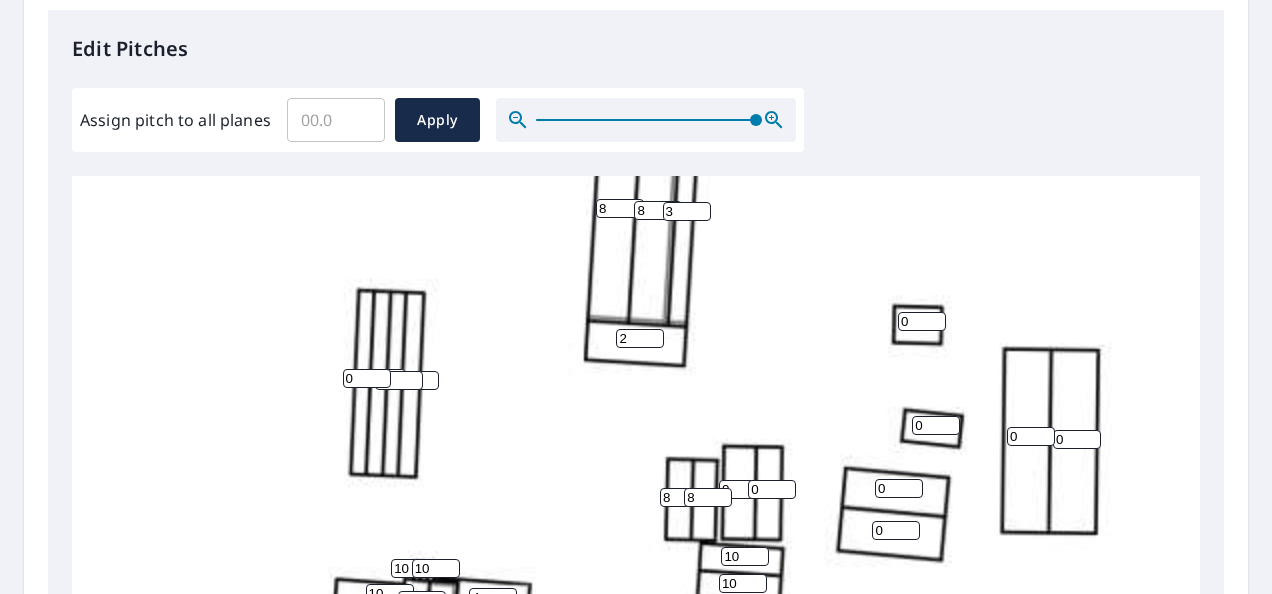 scroll, scrollTop: 648, scrollLeft: 0, axis: vertical 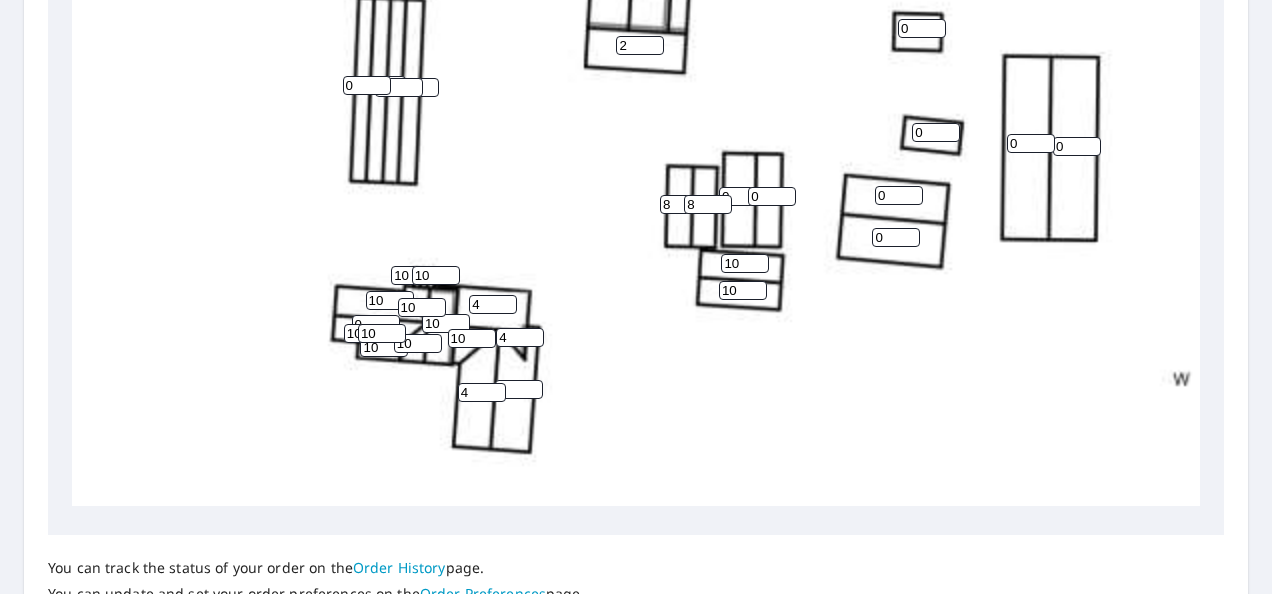 click on "4" at bounding box center [519, 389] 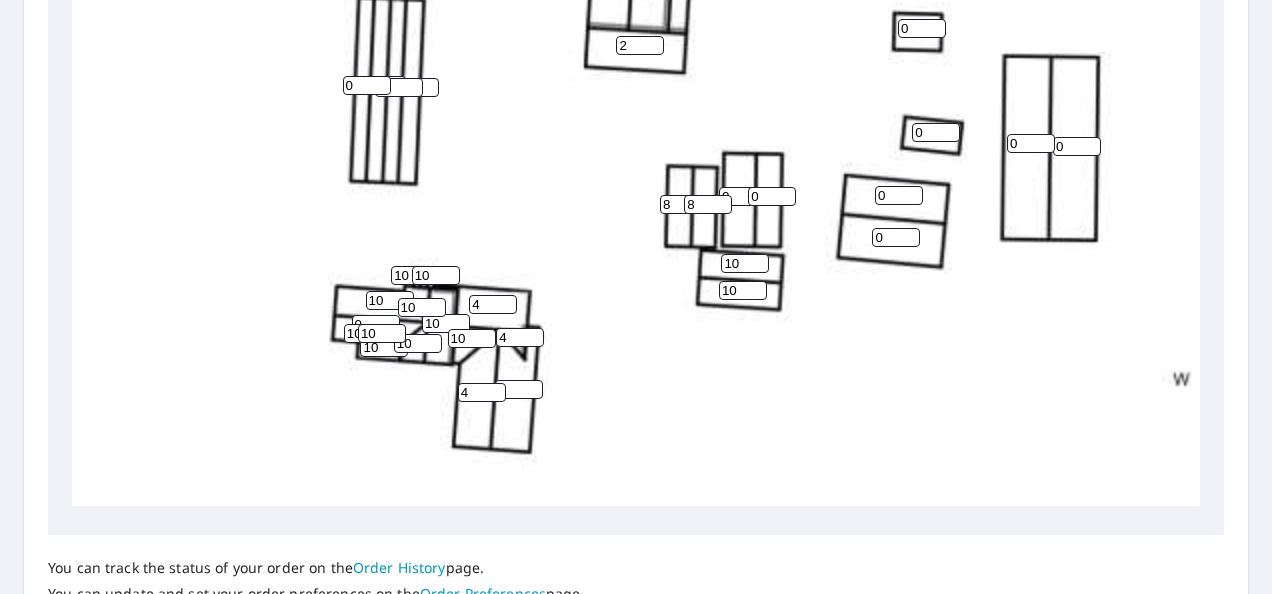 type on "4" 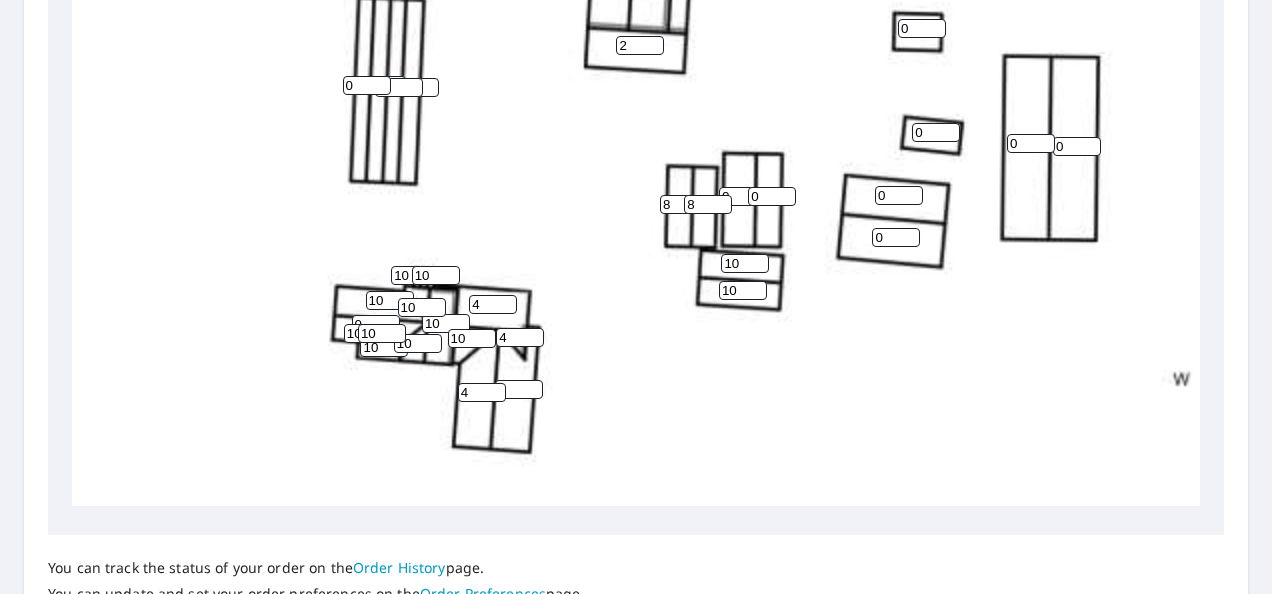 click on "0" at bounding box center (376, 324) 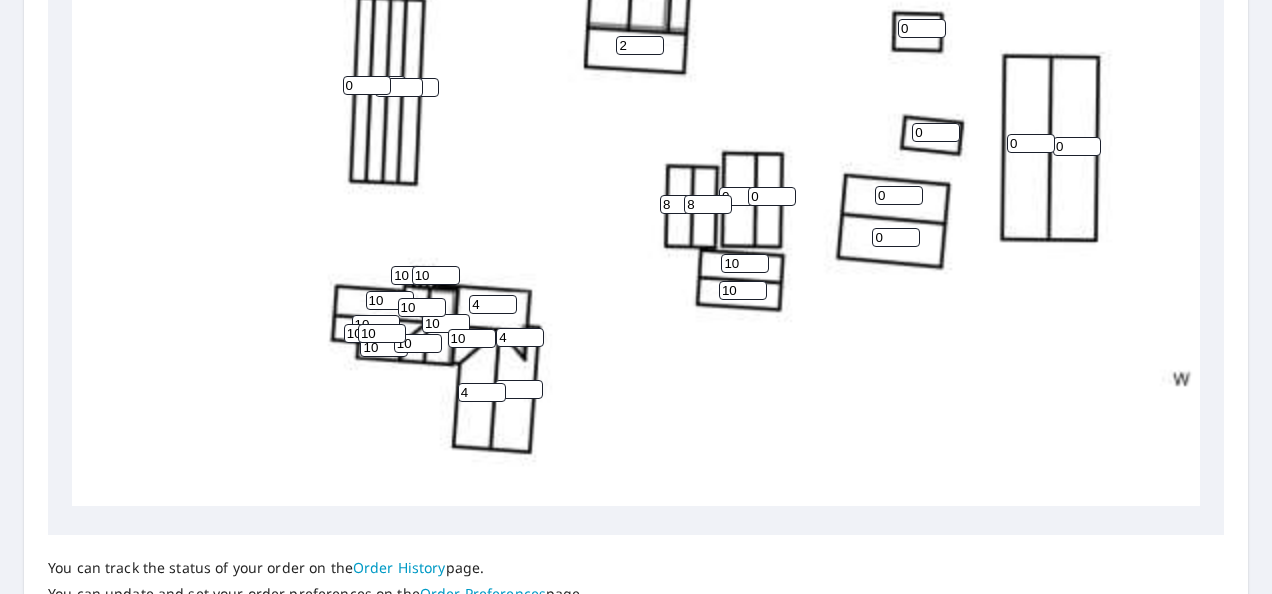 type on "10" 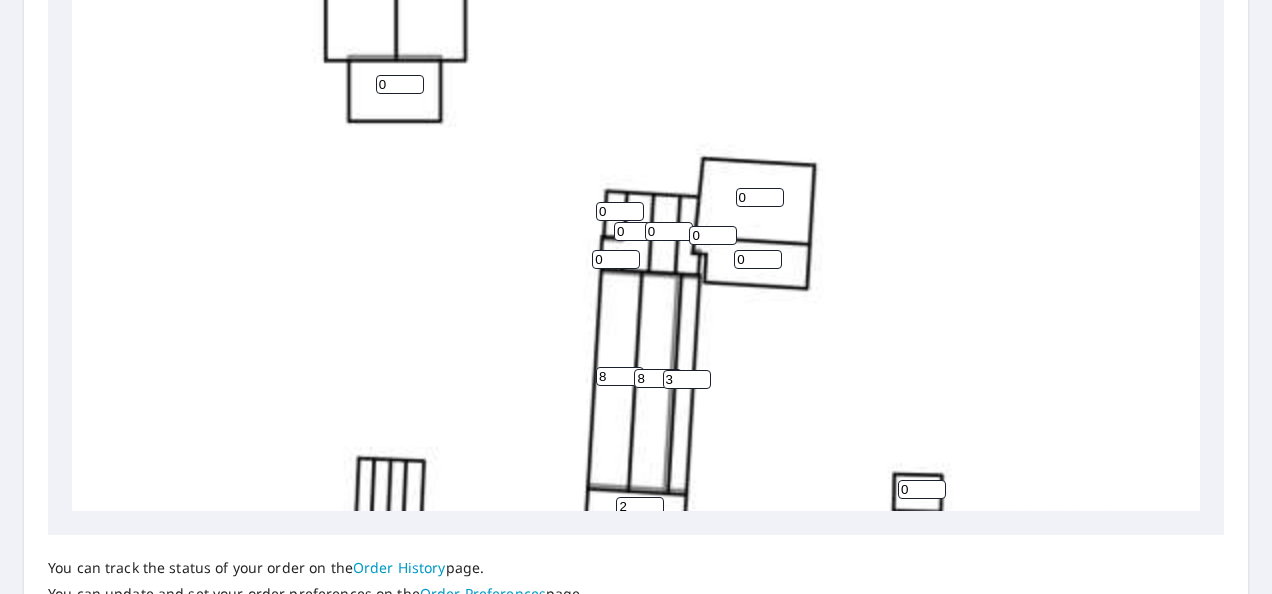 scroll, scrollTop: 173, scrollLeft: 0, axis: vertical 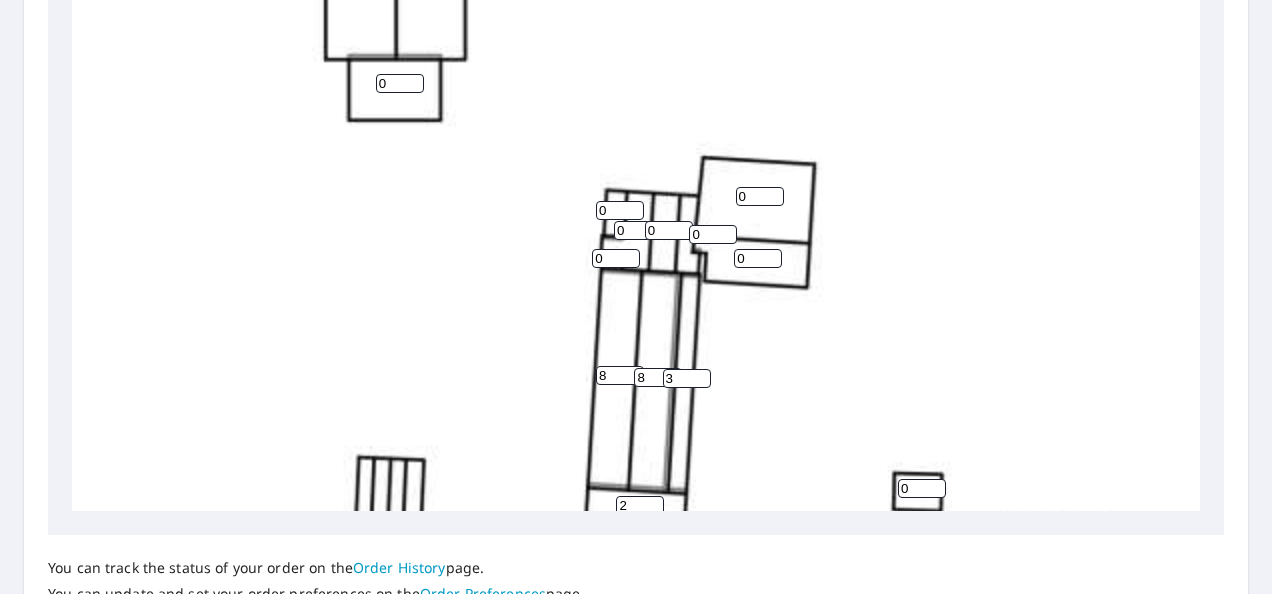 click on "0" at bounding box center (616, 258) 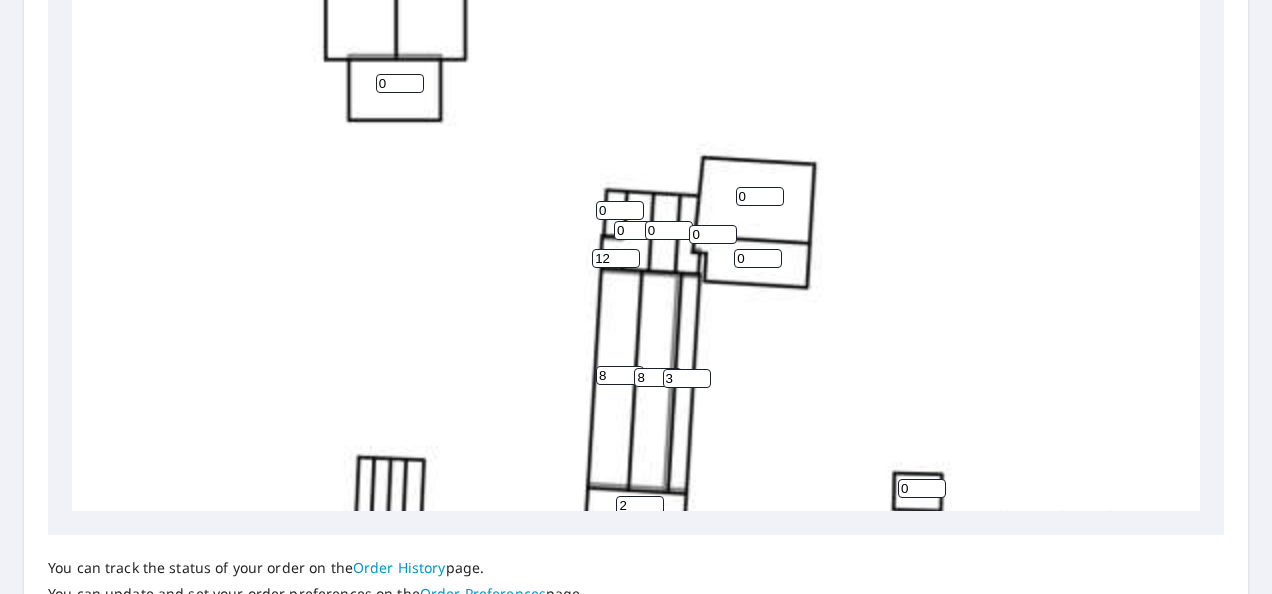 type on "12" 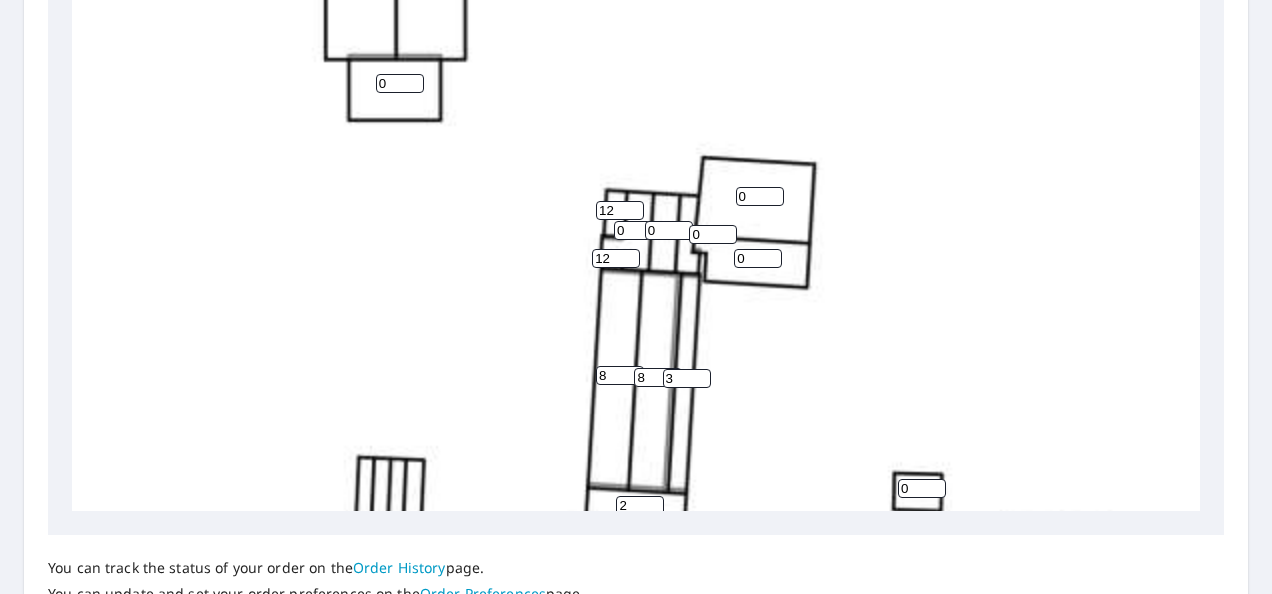 type on "12" 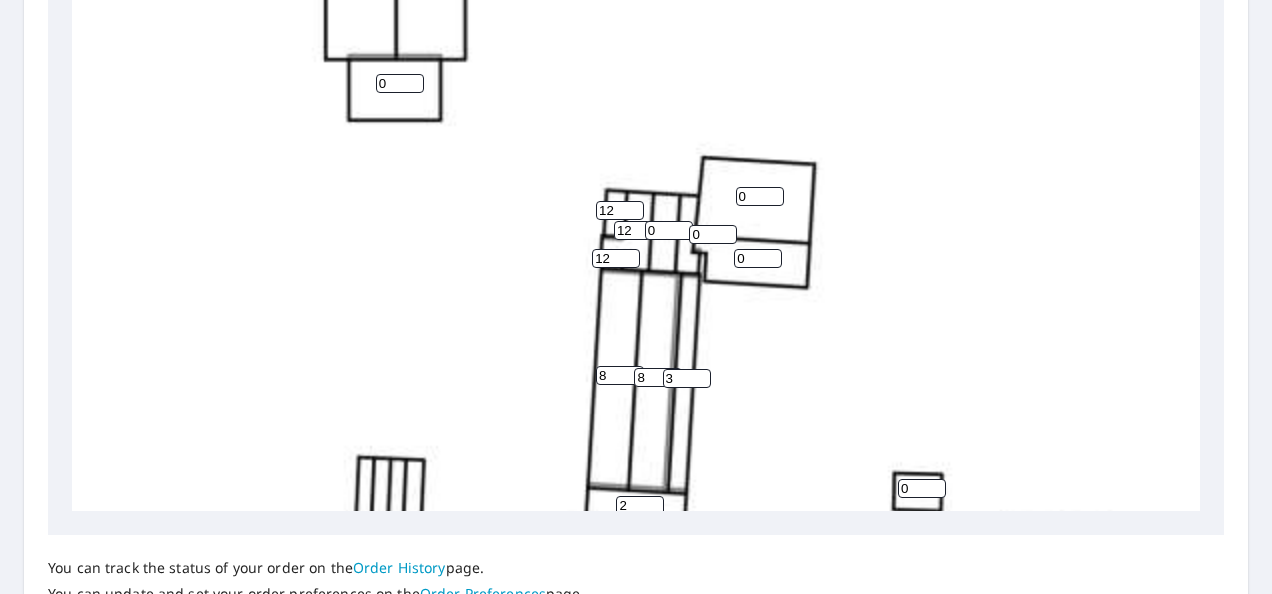 type on "12" 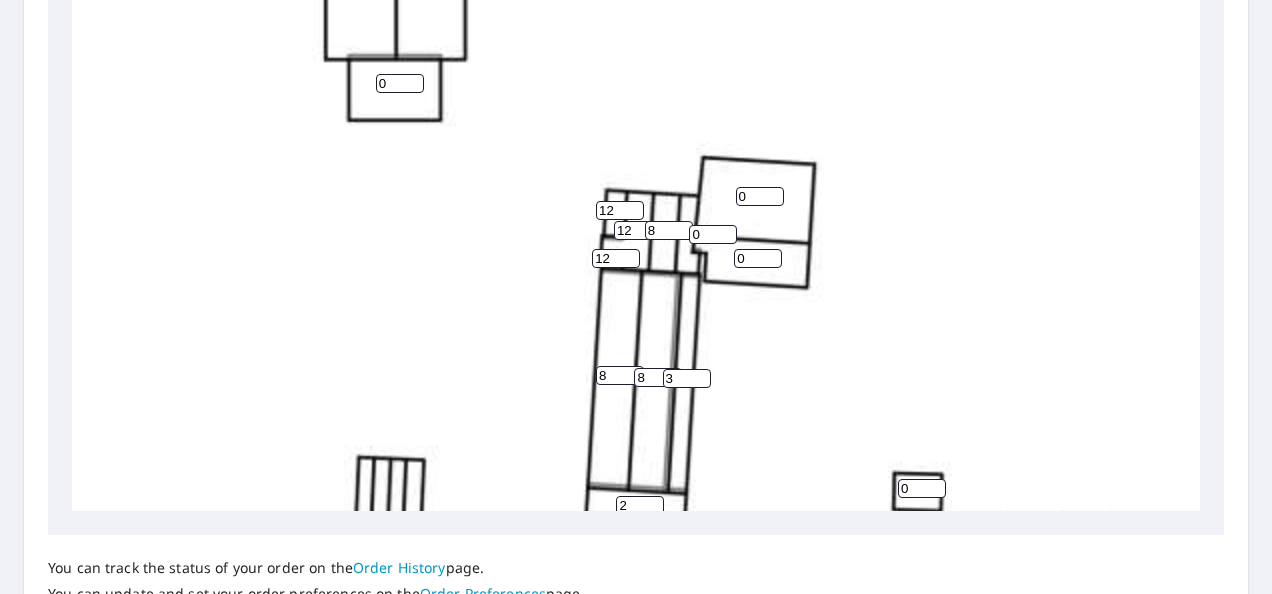 type on "8" 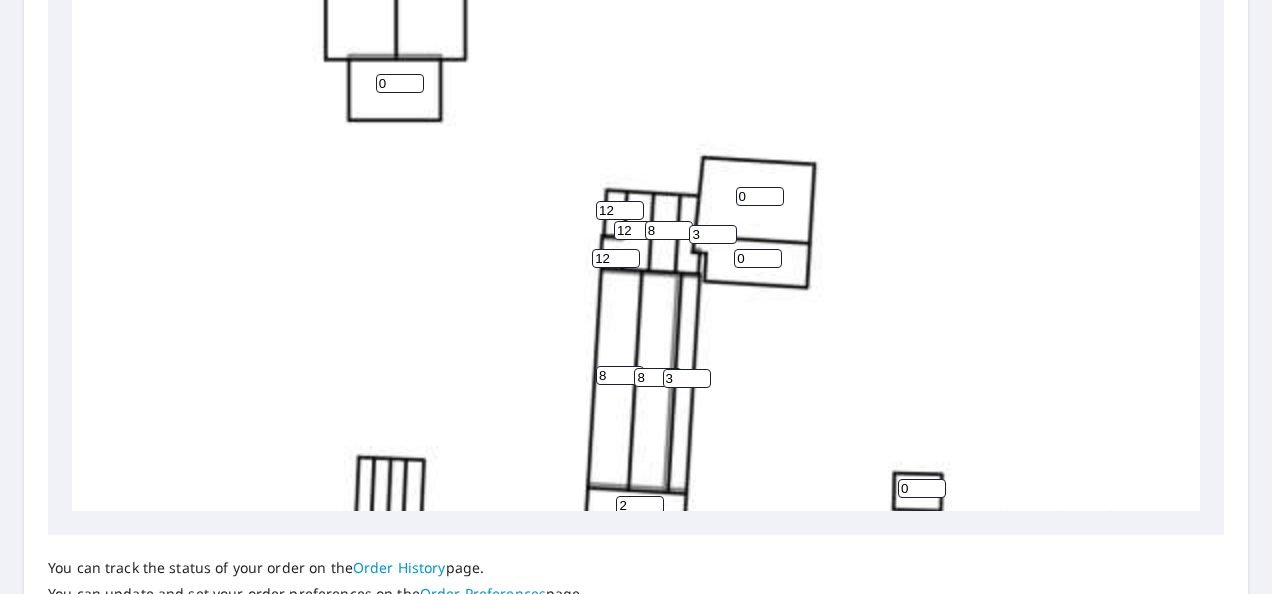 type on "3" 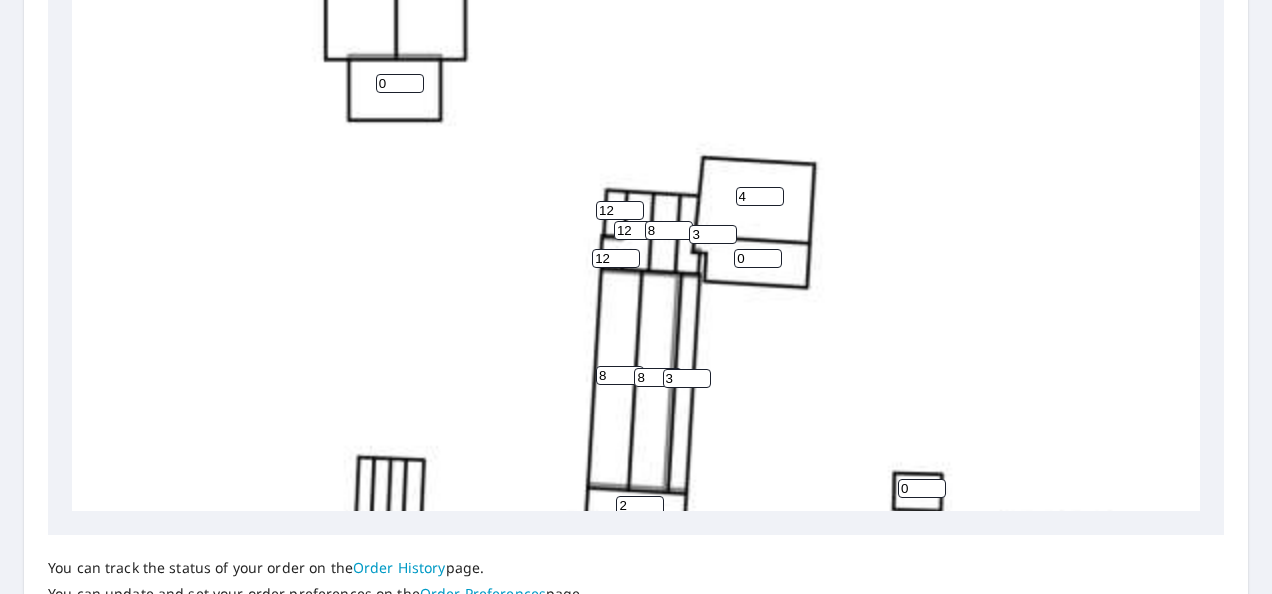 type on "4" 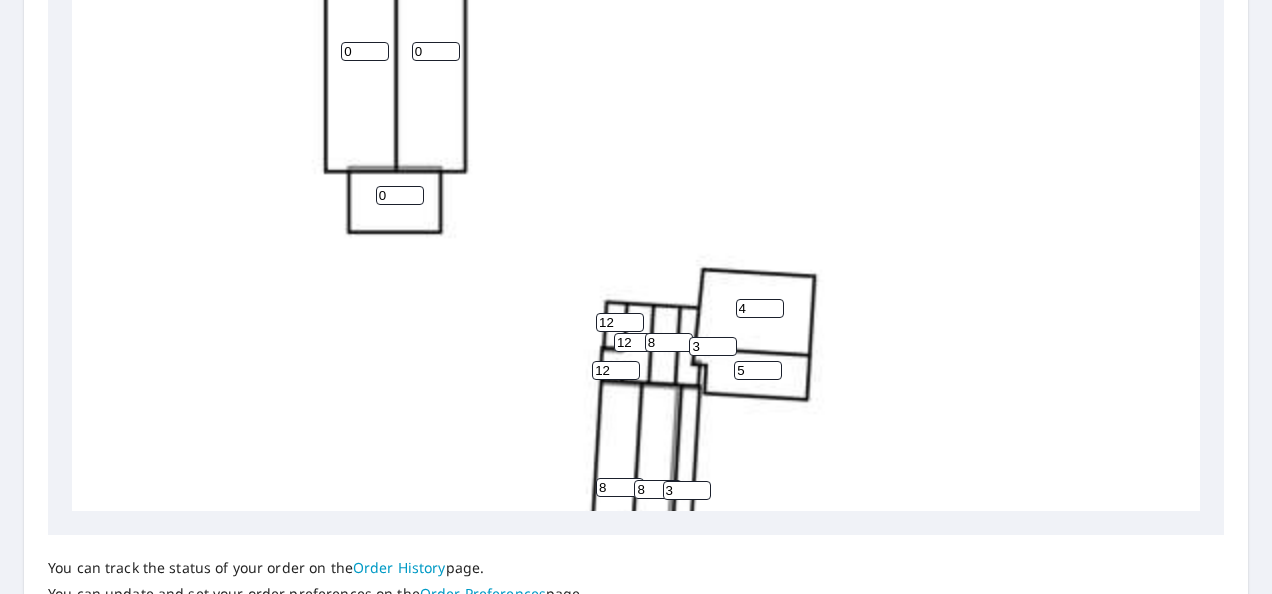 scroll, scrollTop: 0, scrollLeft: 0, axis: both 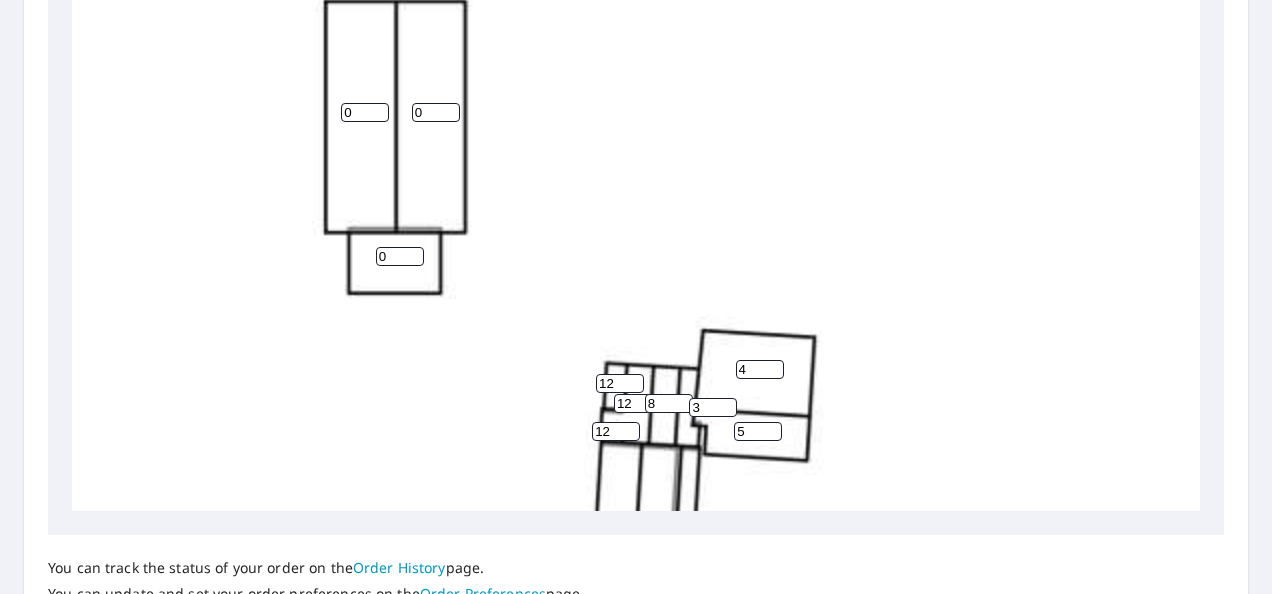type on "5" 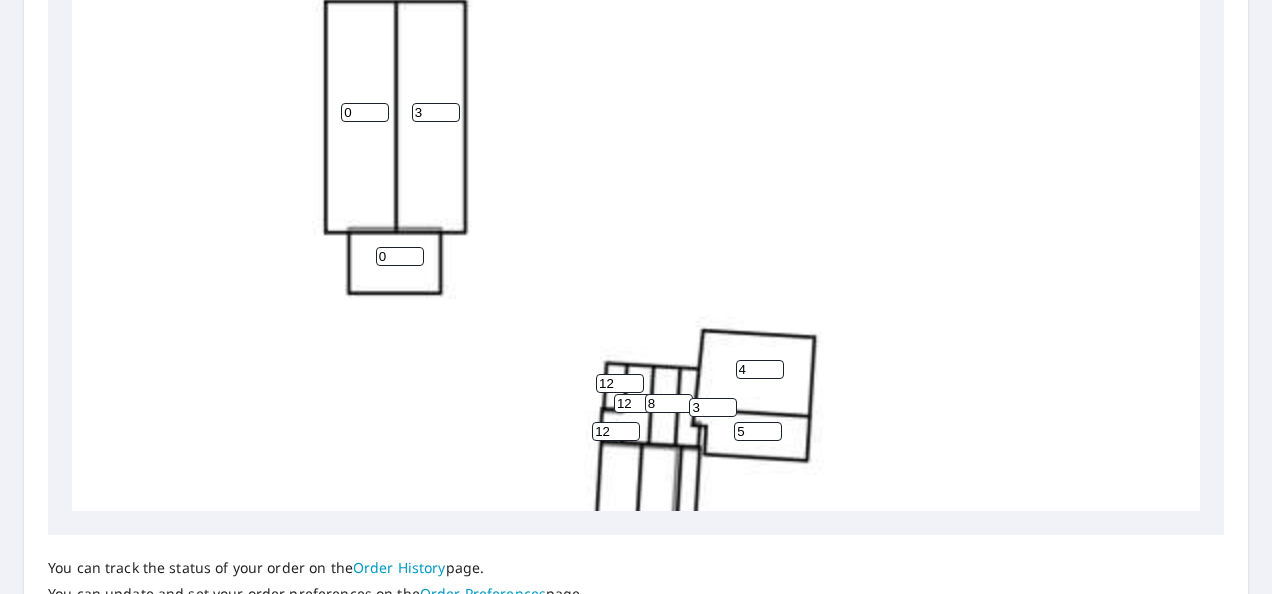 type on "3" 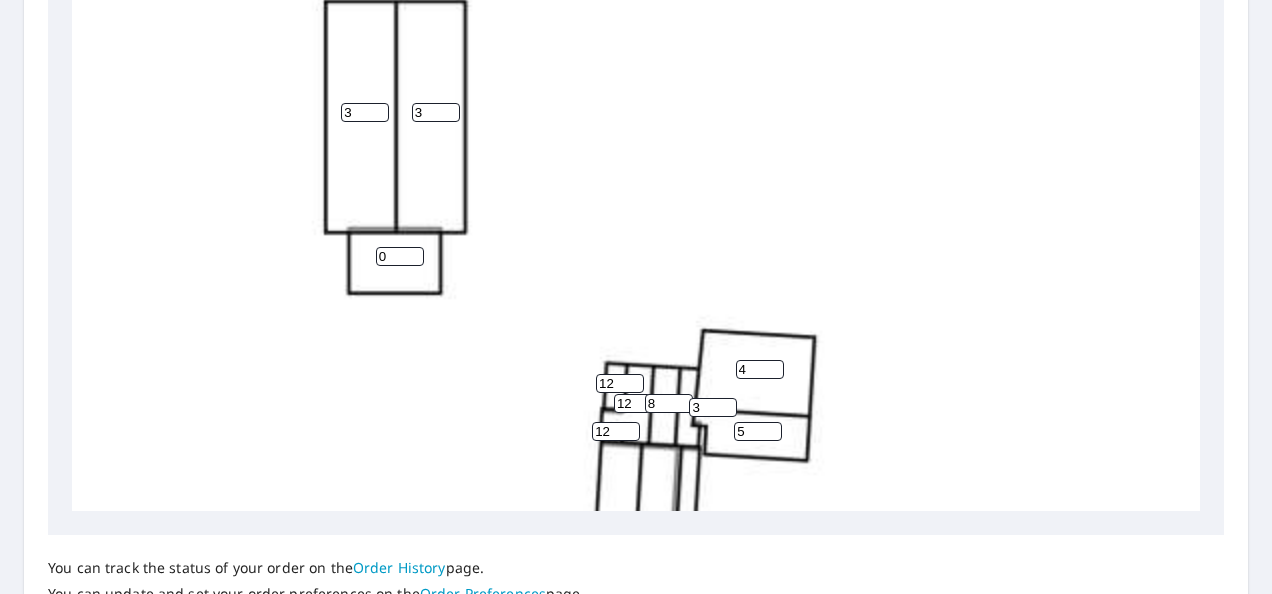 type on "3" 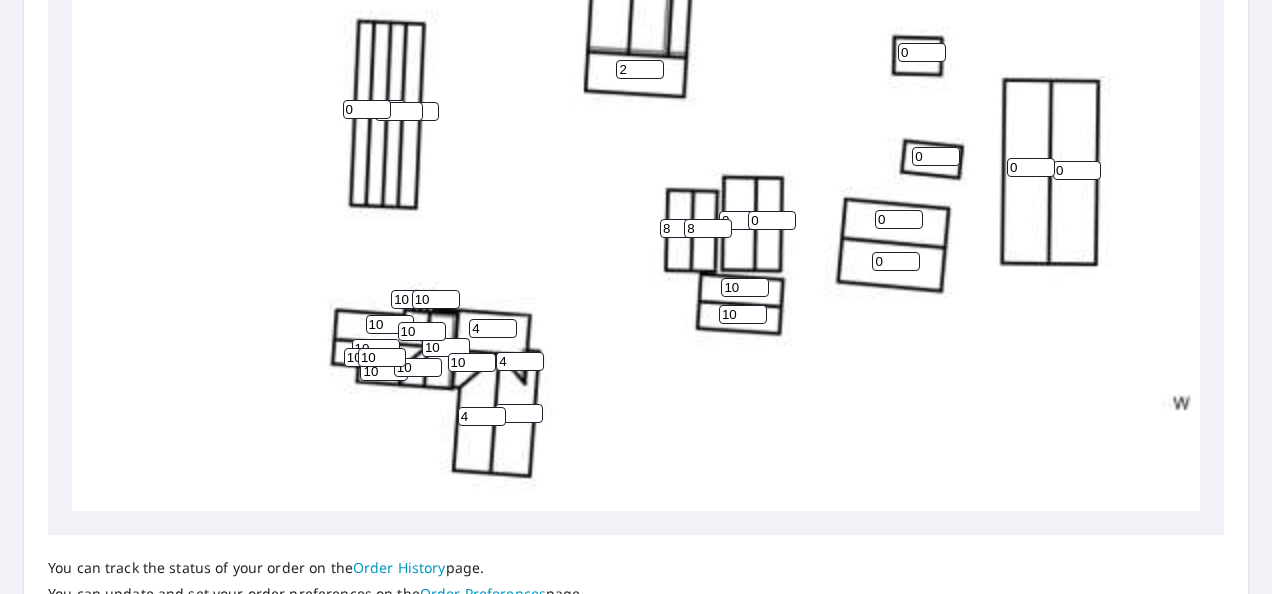 scroll, scrollTop: 648, scrollLeft: 0, axis: vertical 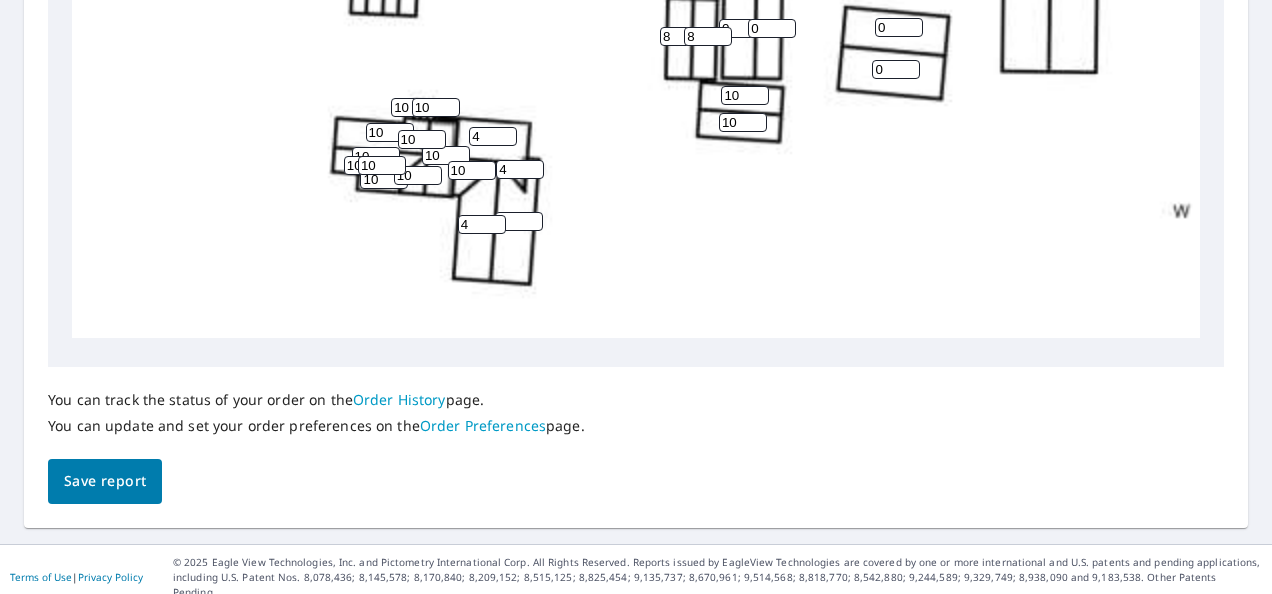 type on "2" 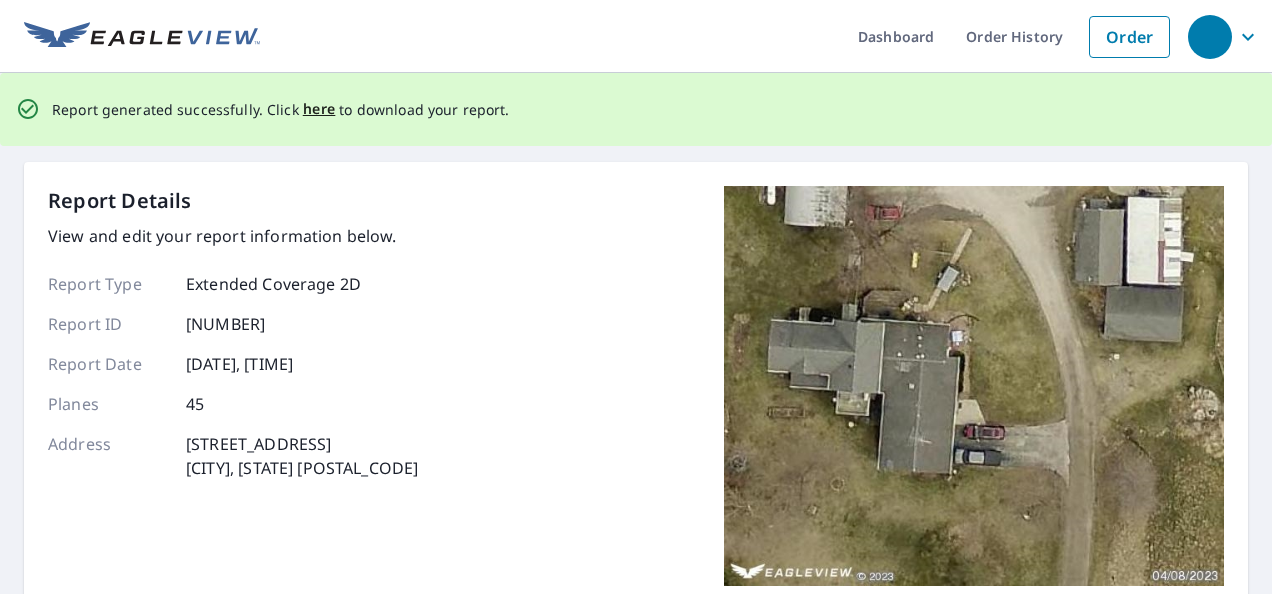 scroll, scrollTop: 0, scrollLeft: 0, axis: both 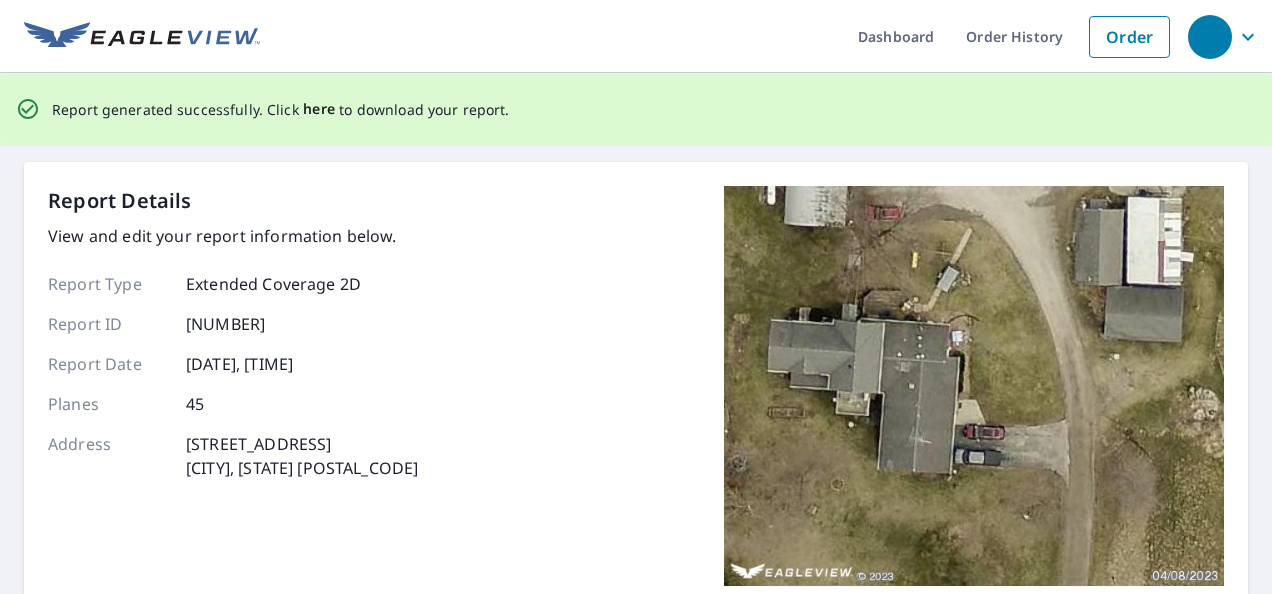 click on "here" at bounding box center [319, 109] 